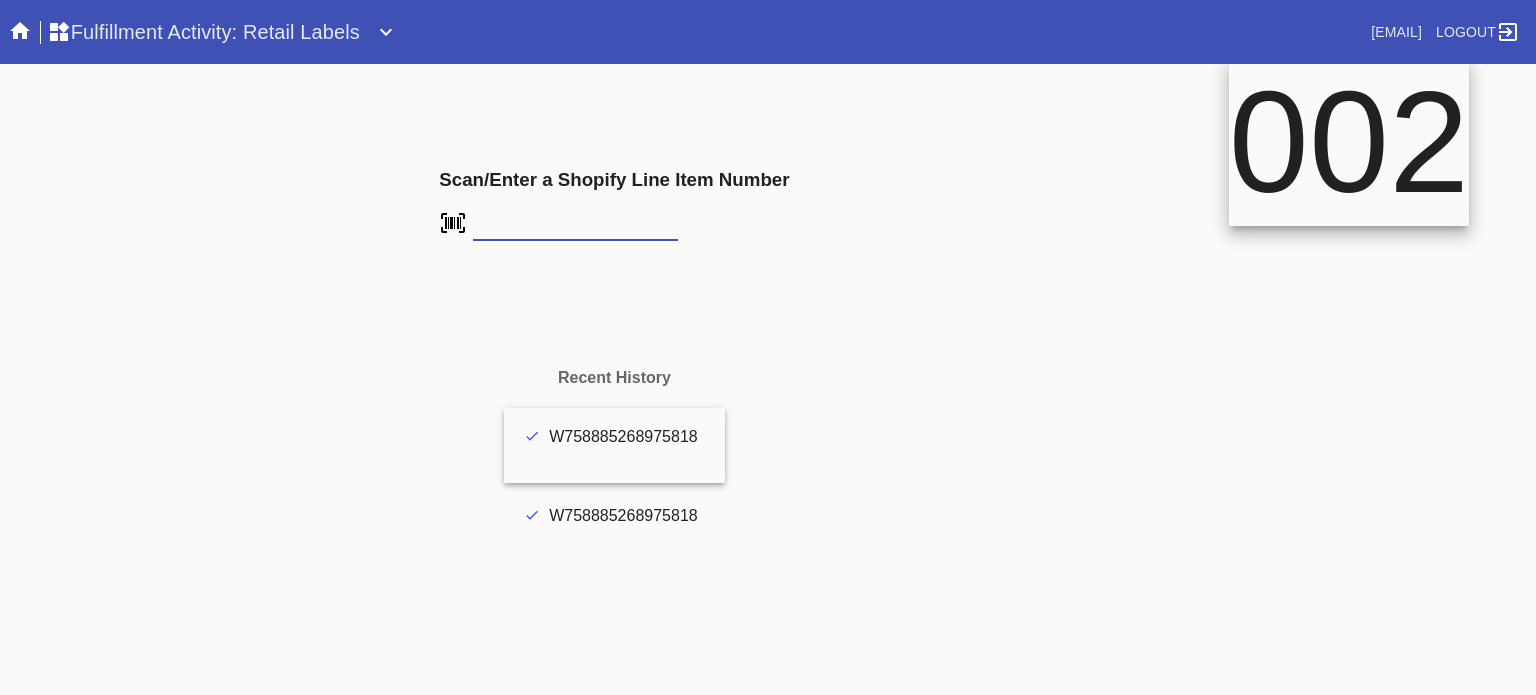 scroll, scrollTop: 0, scrollLeft: 0, axis: both 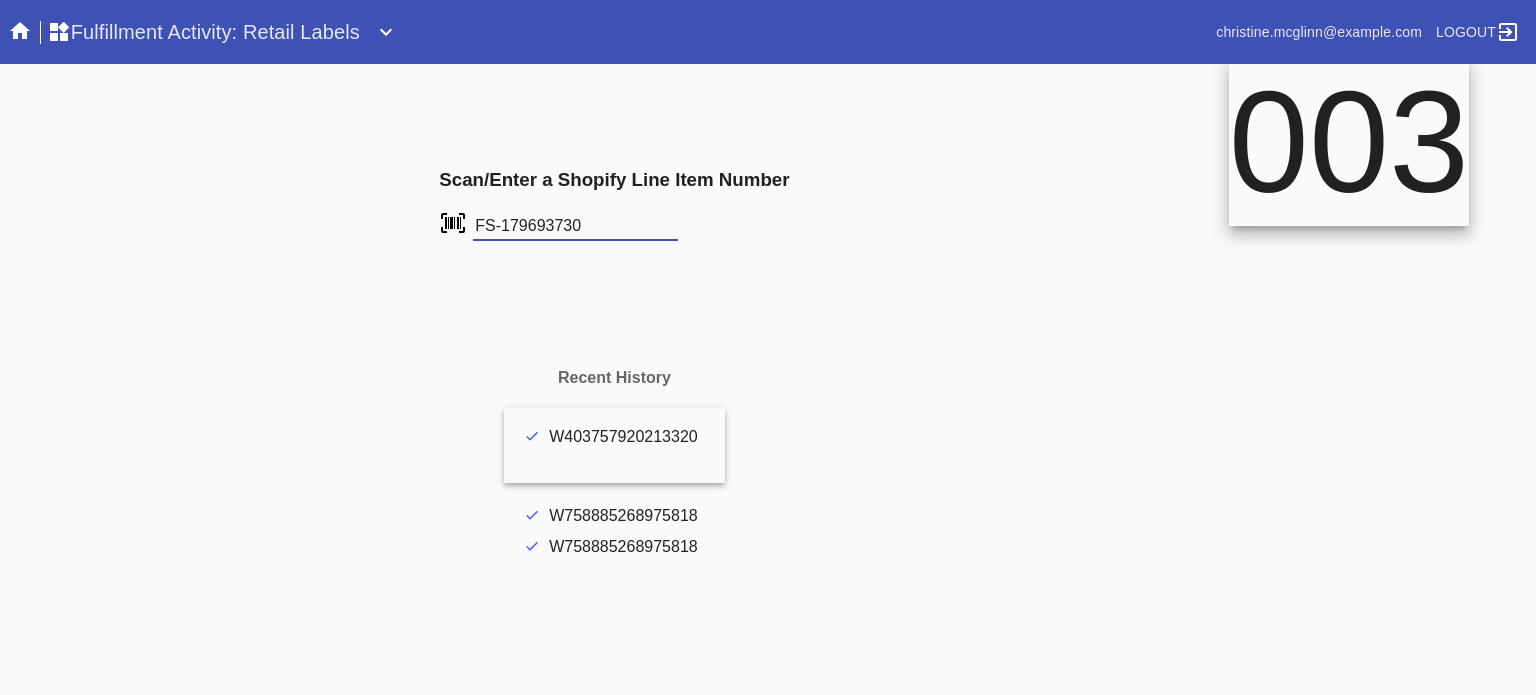 type on "FS-179693730" 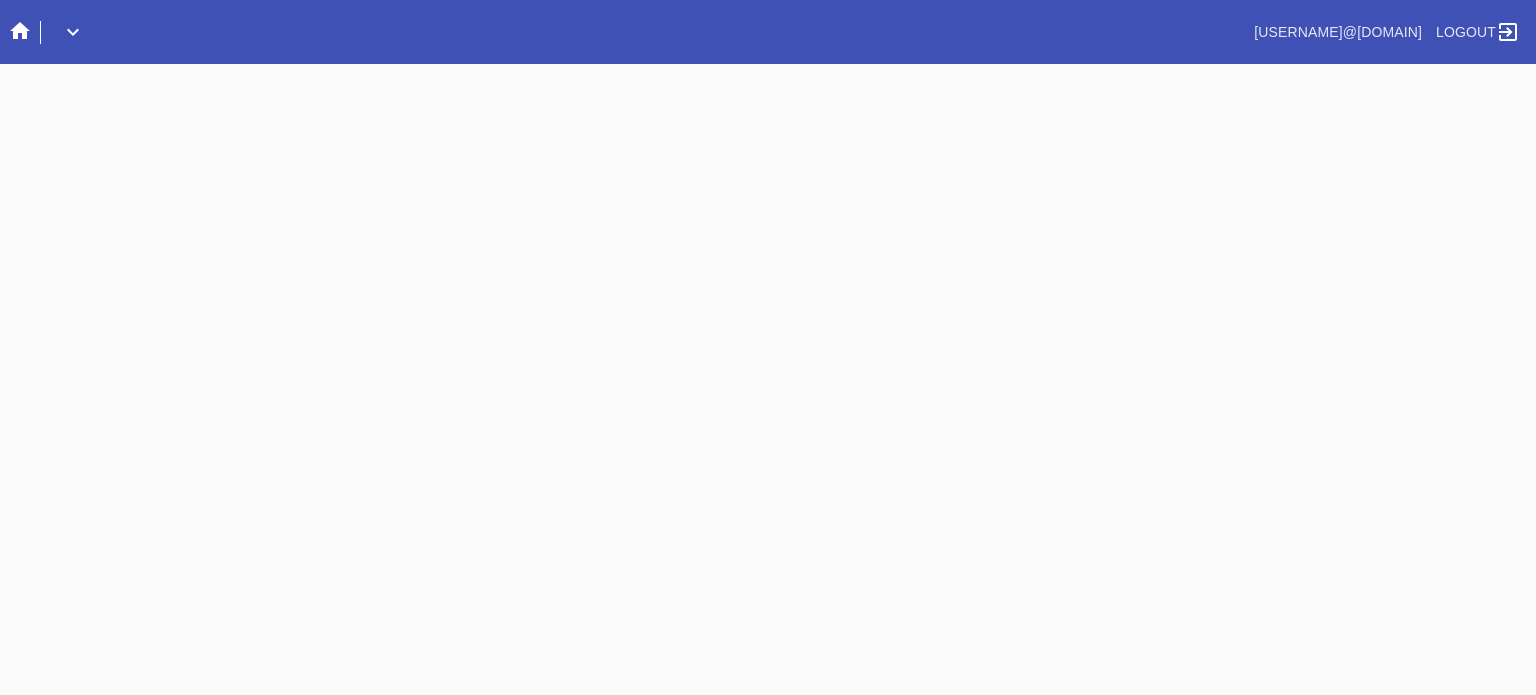 scroll, scrollTop: 0, scrollLeft: 0, axis: both 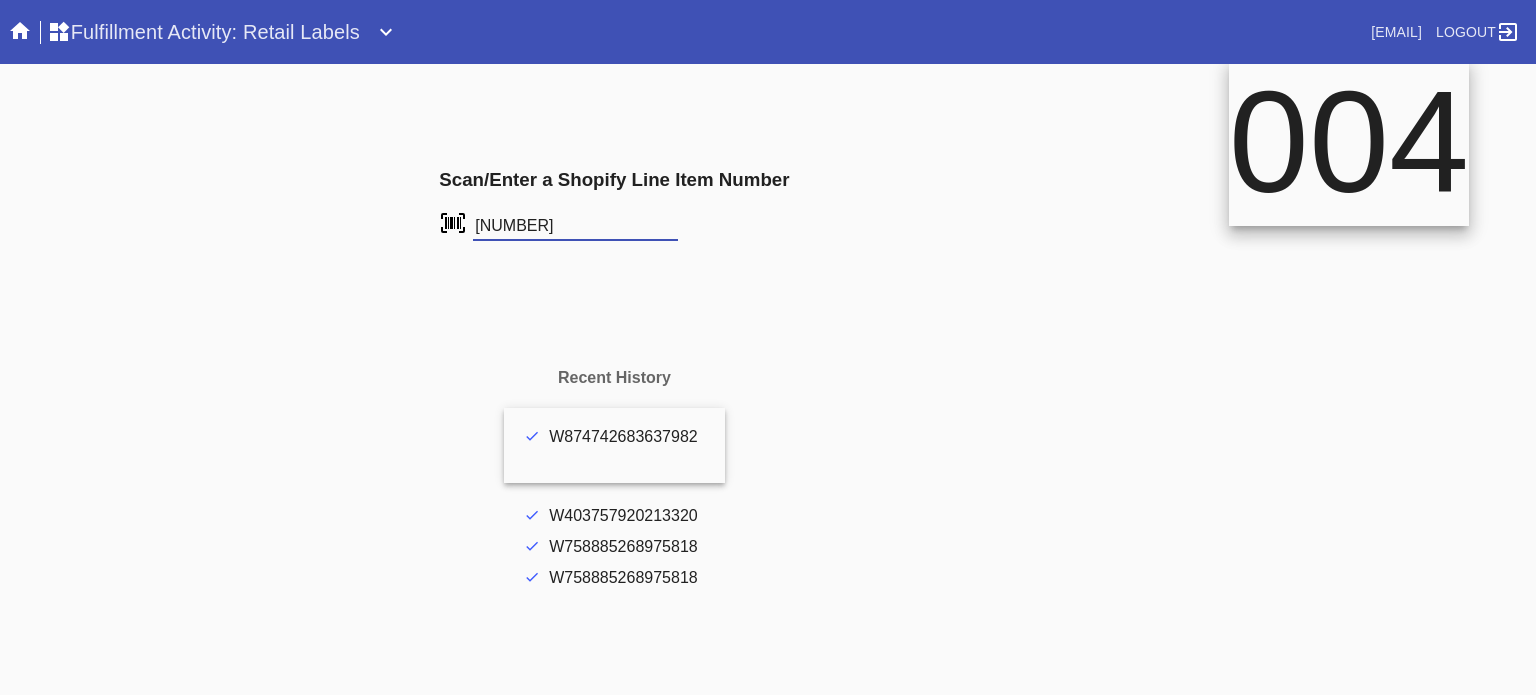 type on "[NUMBER]" 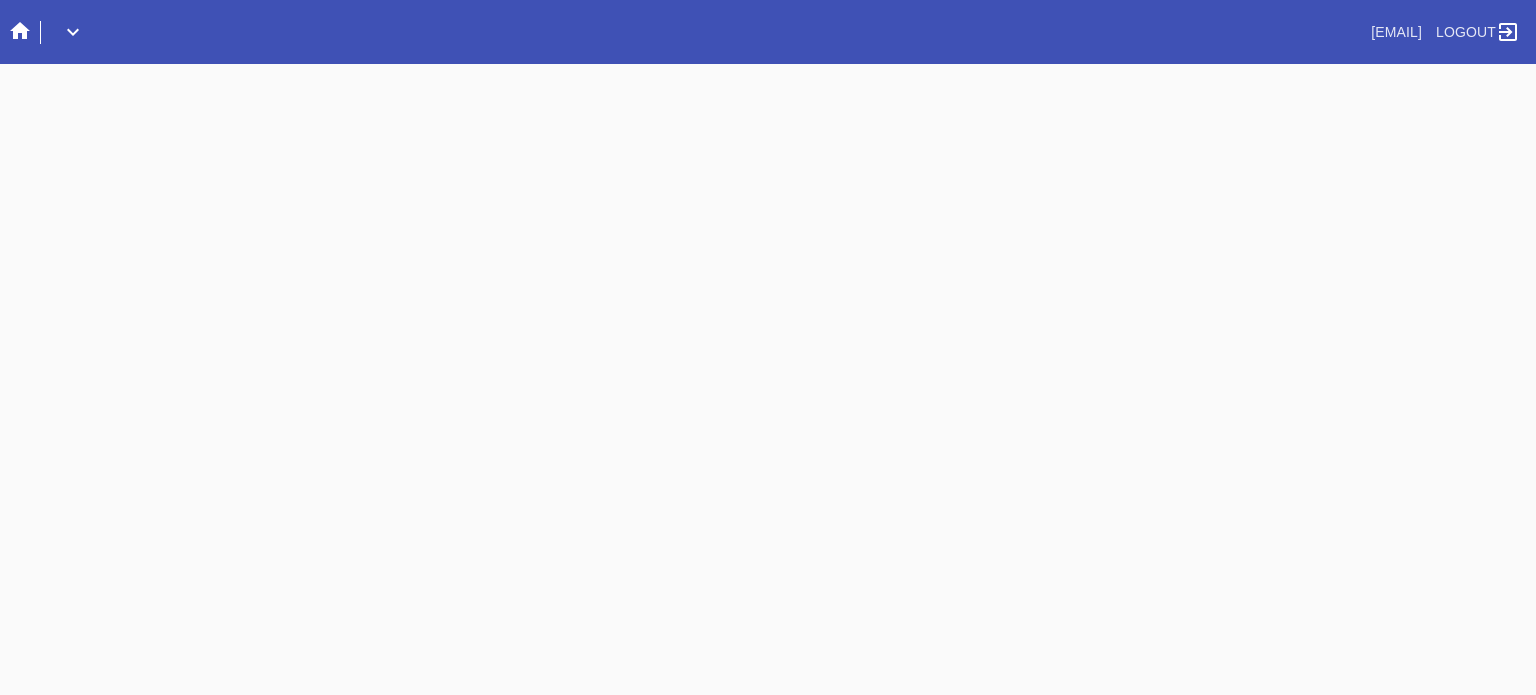 scroll, scrollTop: 0, scrollLeft: 0, axis: both 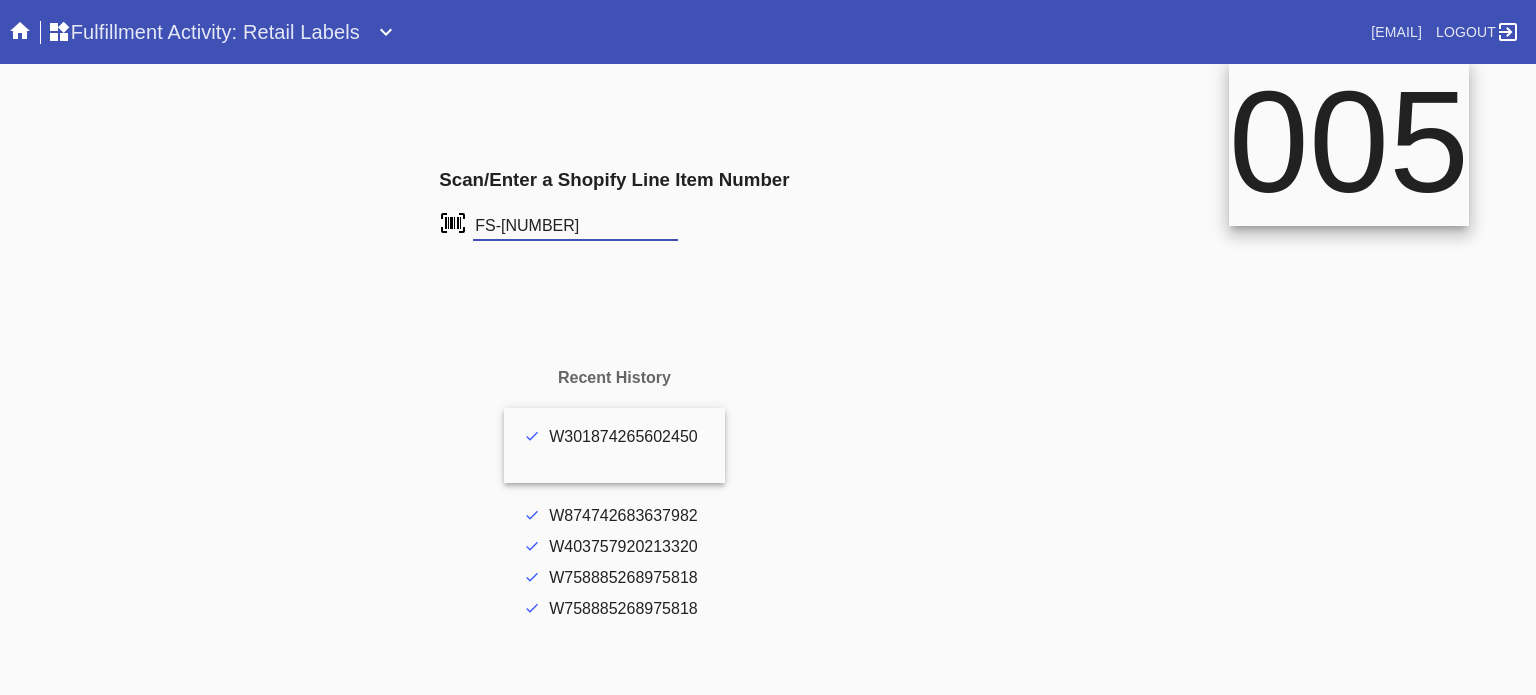 type on "FS-[NUMBER]" 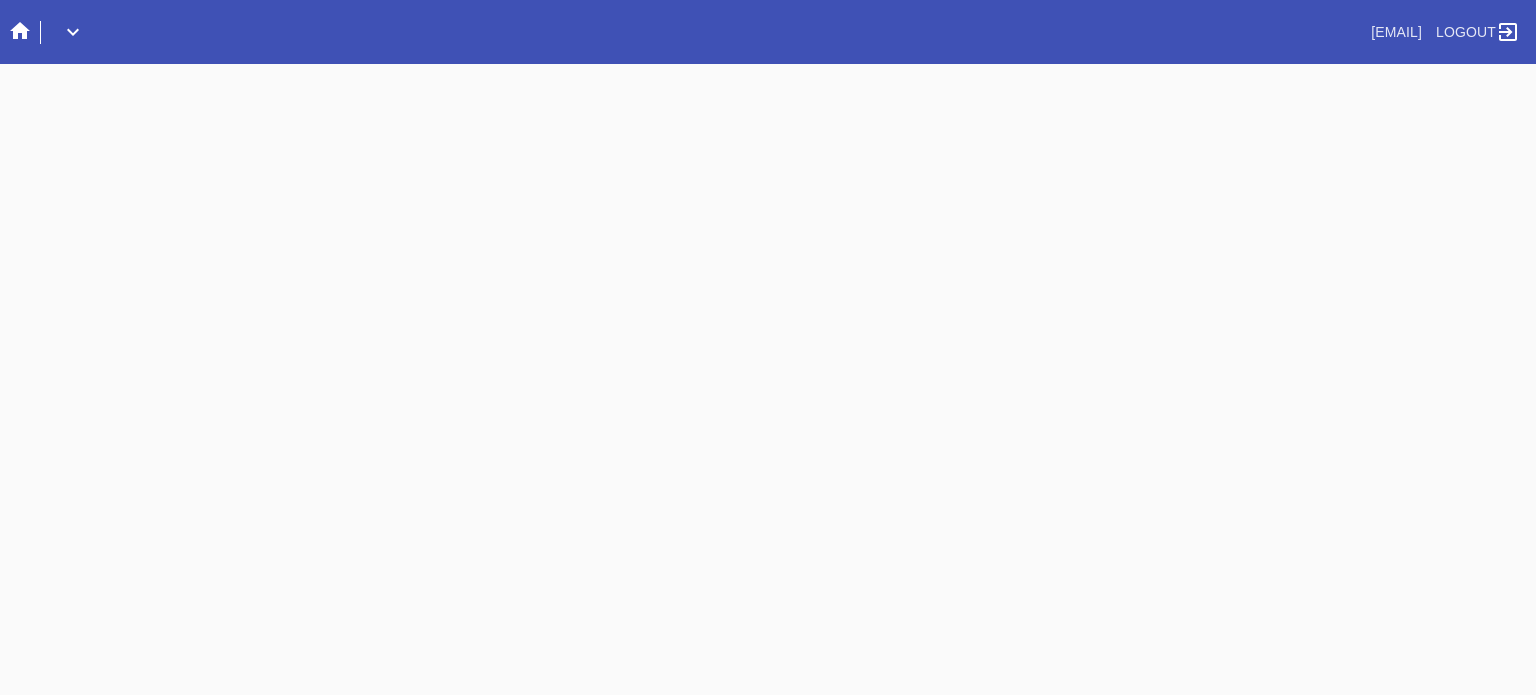 scroll, scrollTop: 0, scrollLeft: 0, axis: both 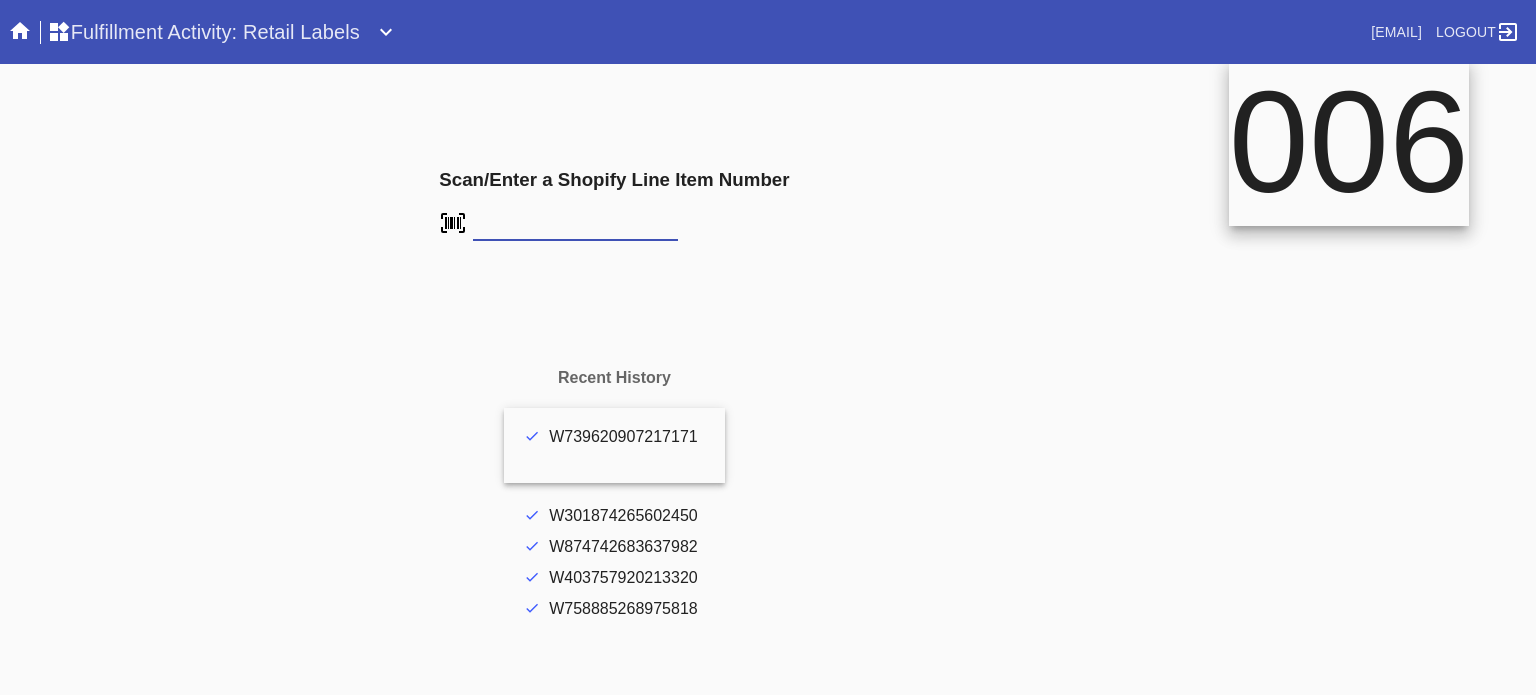 type on "FS-839888326" 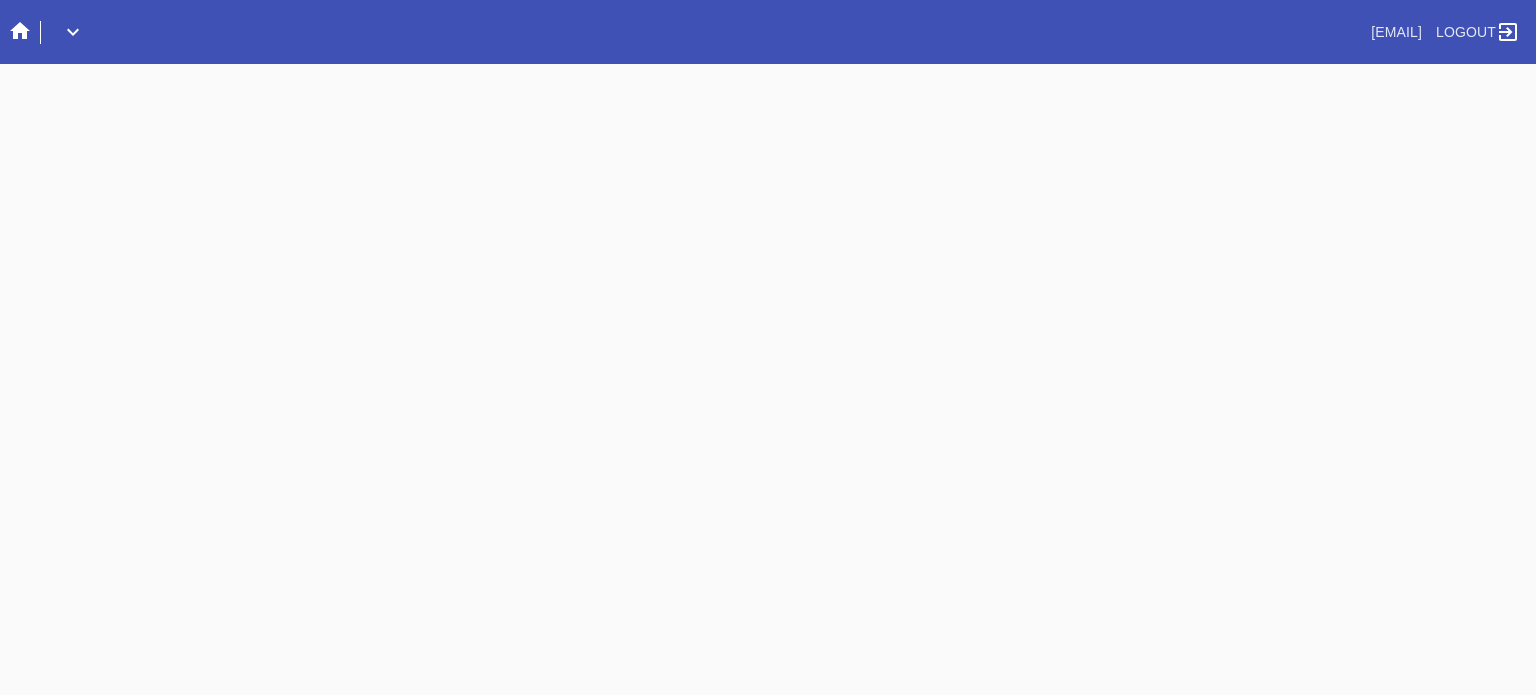 scroll, scrollTop: 0, scrollLeft: 0, axis: both 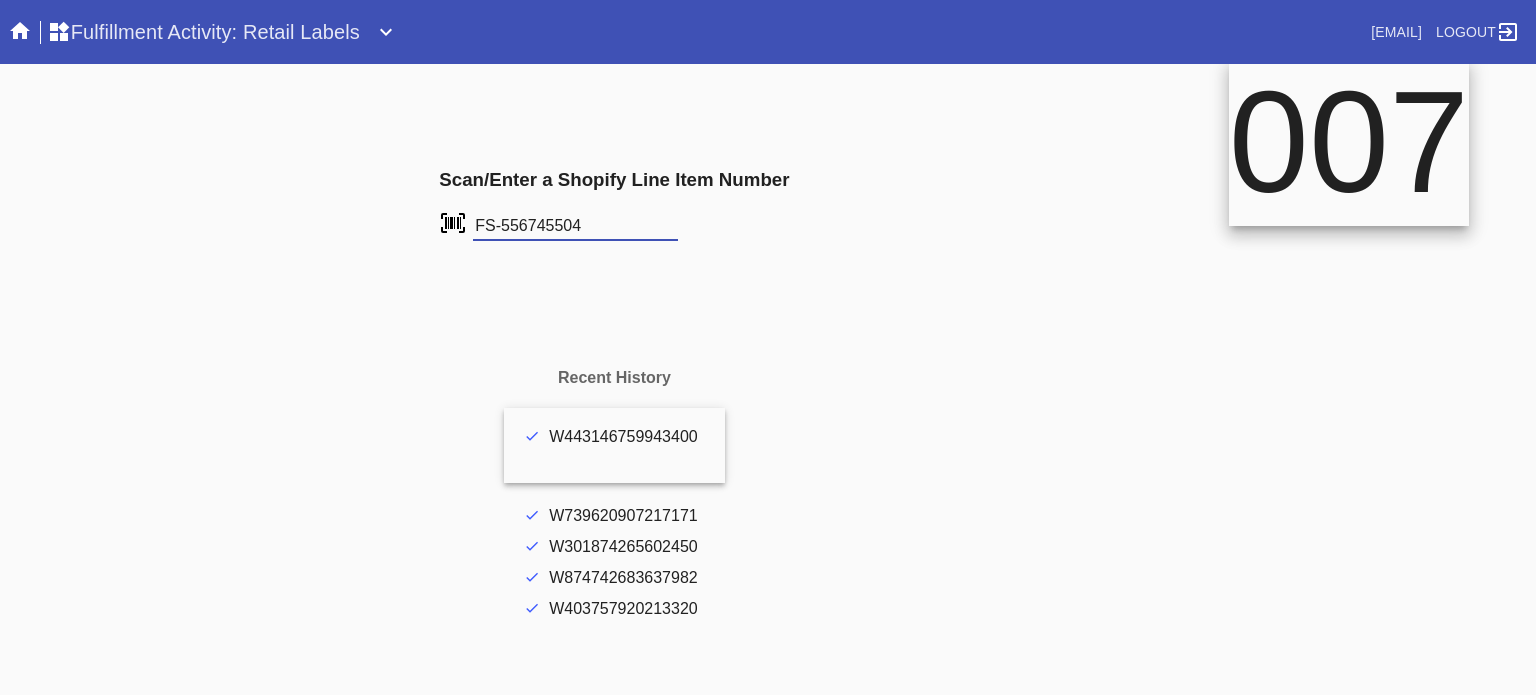 type on "FS-556745504" 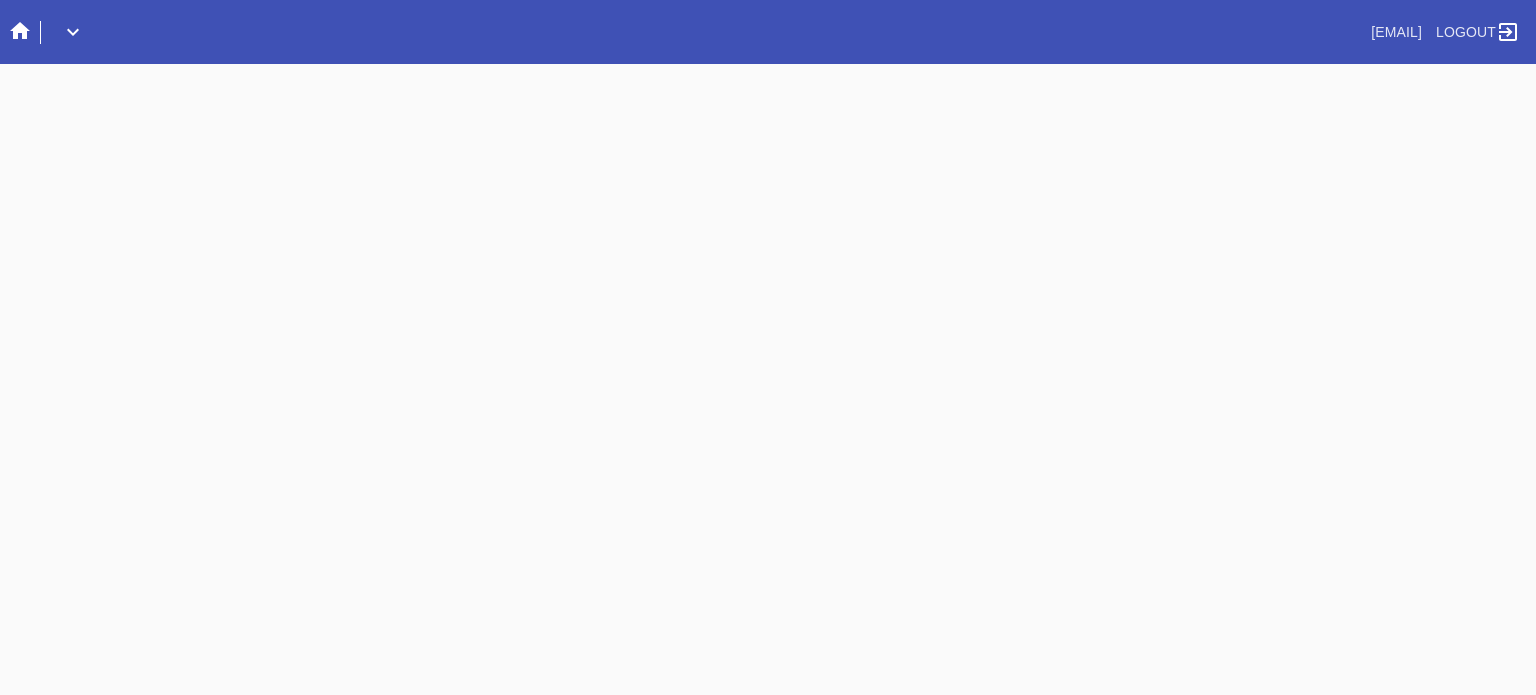scroll, scrollTop: 0, scrollLeft: 0, axis: both 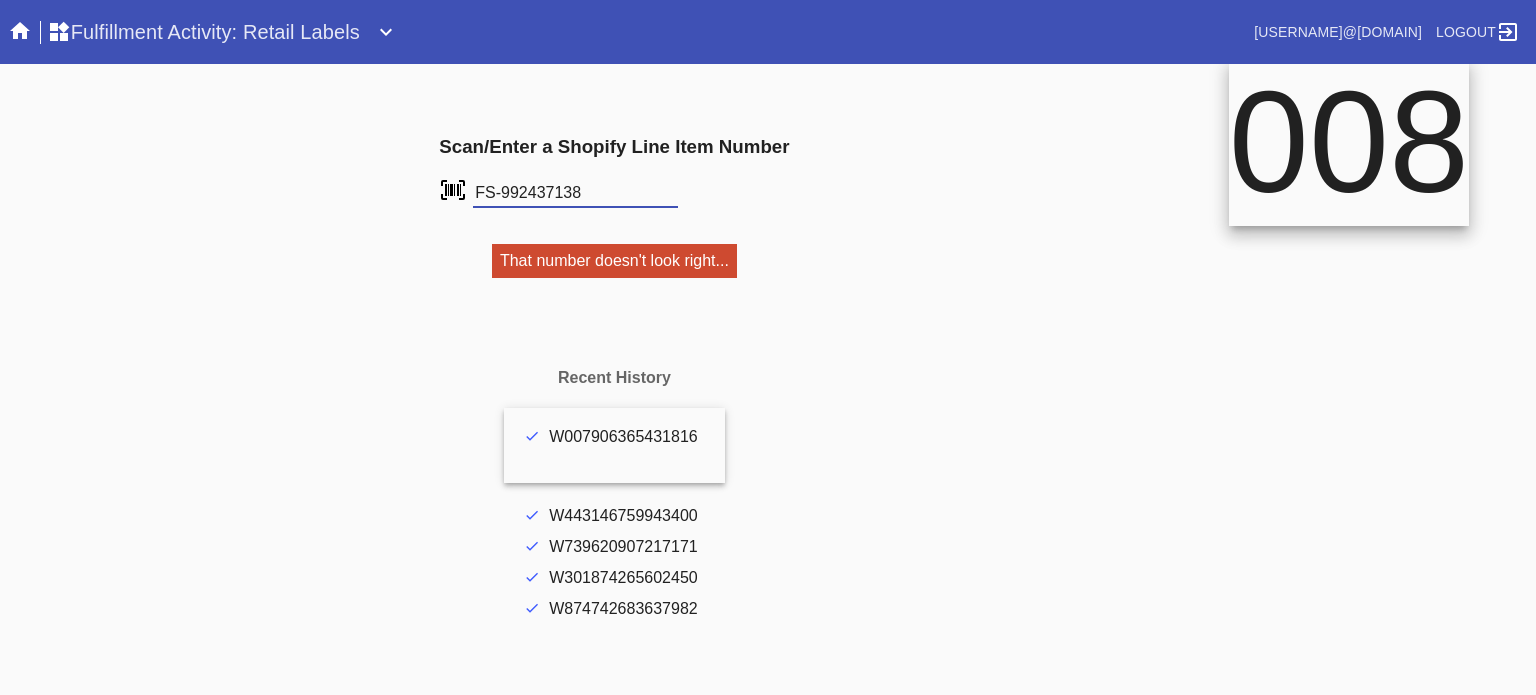 type on "FS-992437138" 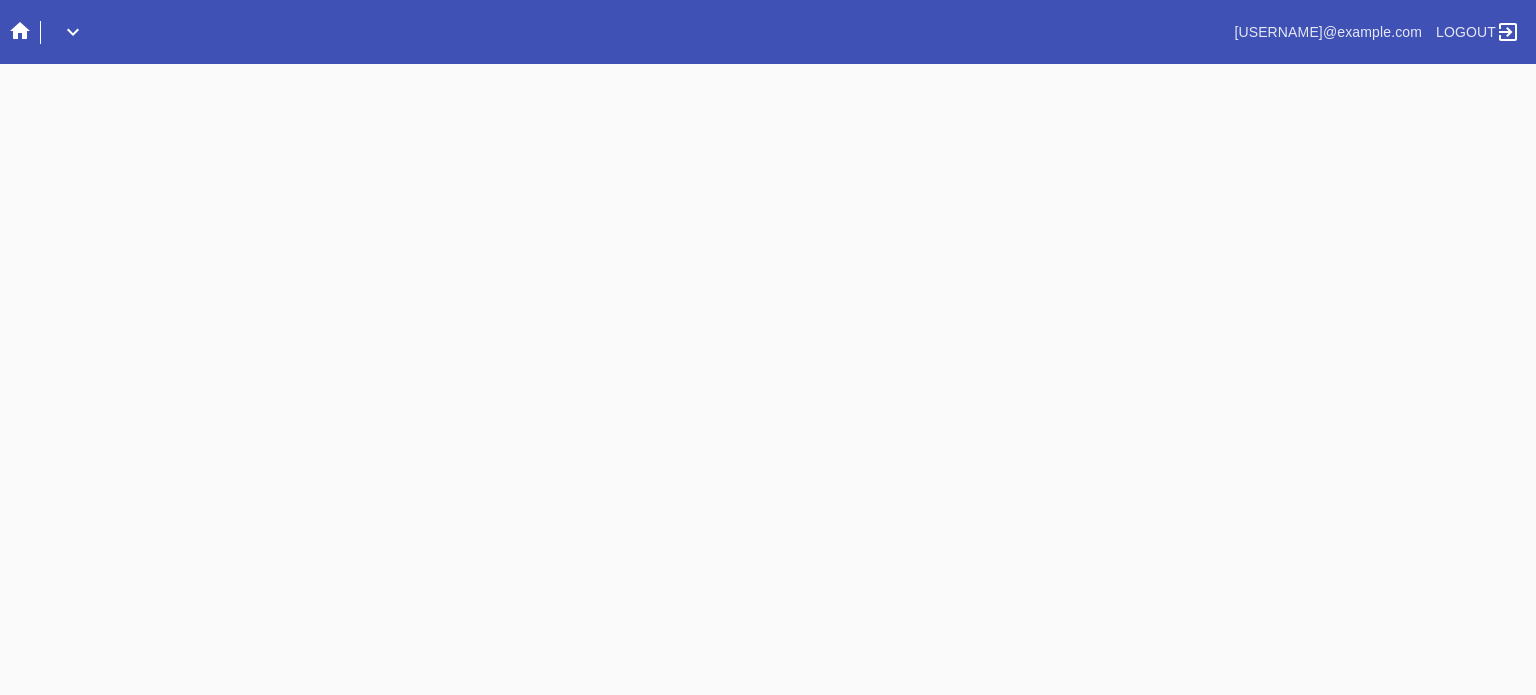 scroll, scrollTop: 0, scrollLeft: 0, axis: both 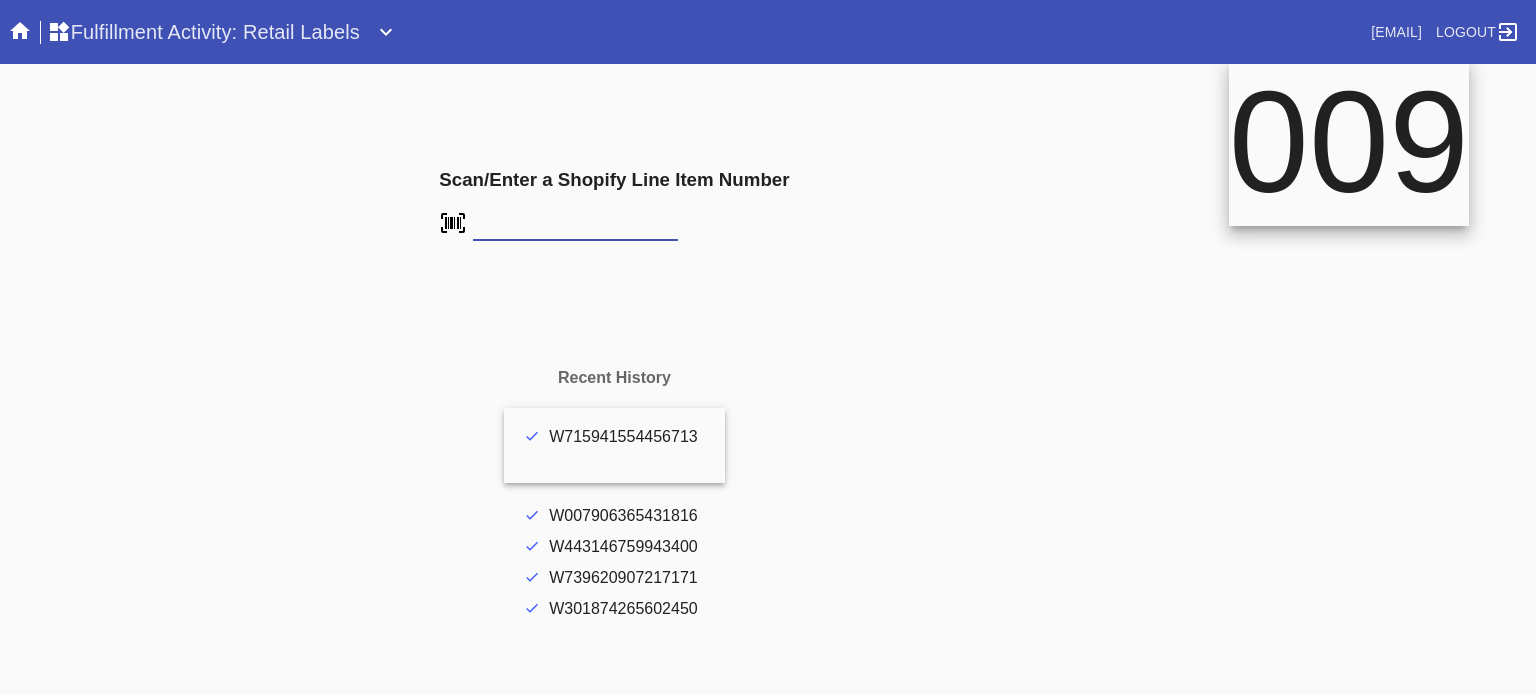 type on "FS-992437138" 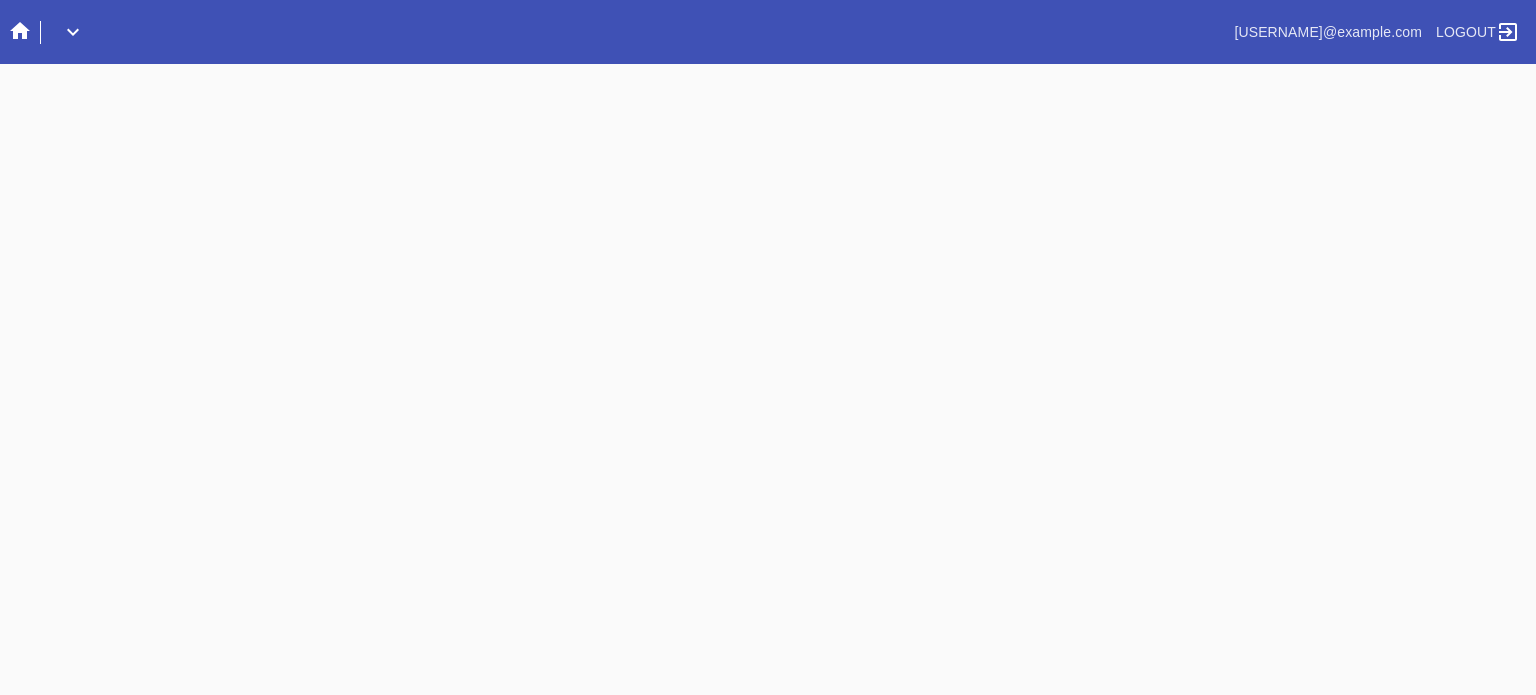 scroll, scrollTop: 0, scrollLeft: 0, axis: both 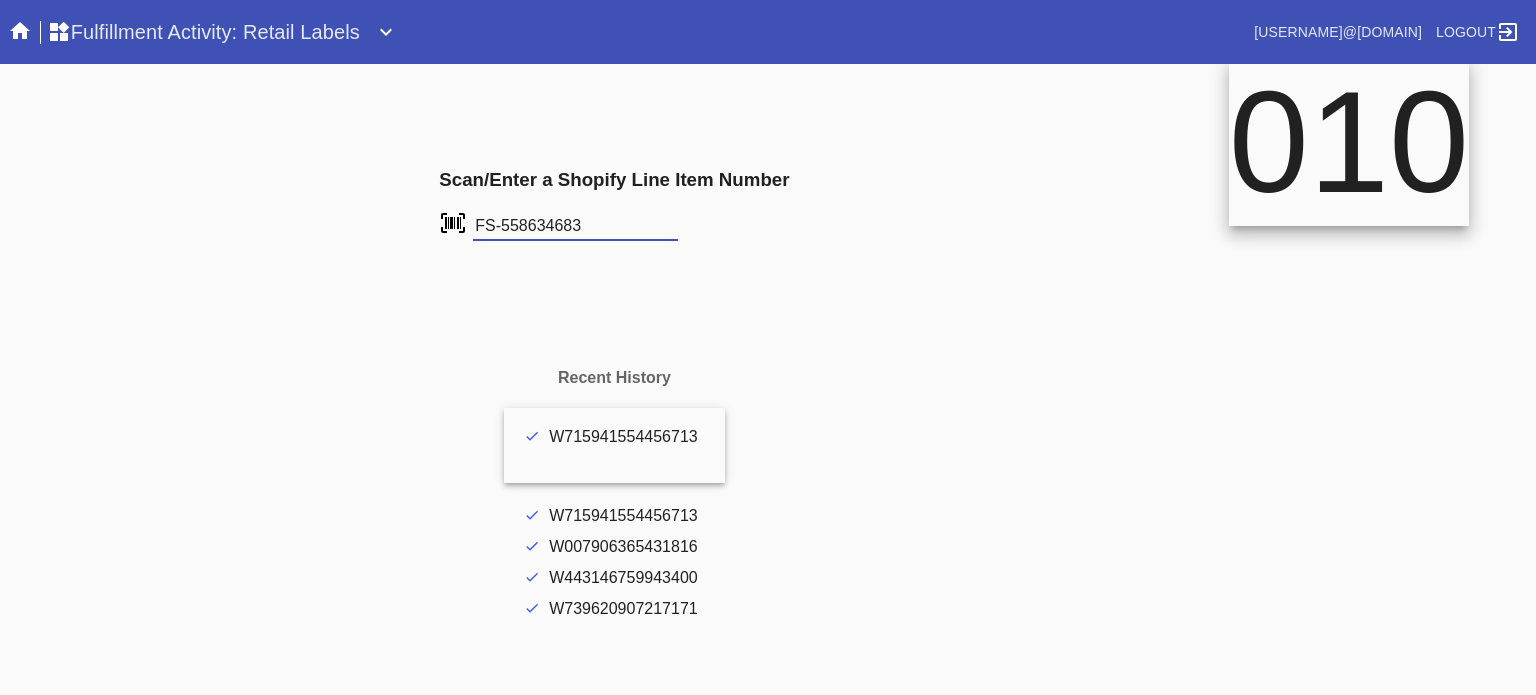 type on "FS-558634683" 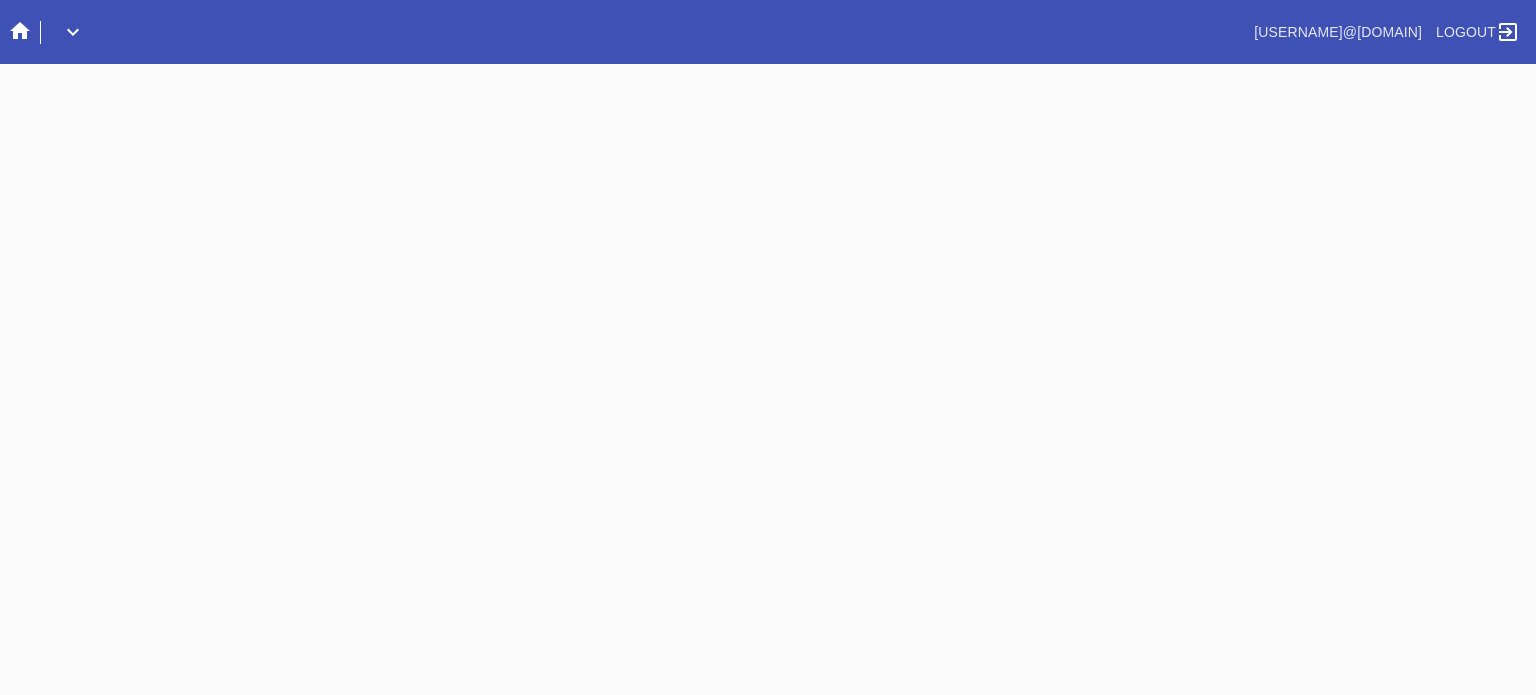 scroll, scrollTop: 0, scrollLeft: 0, axis: both 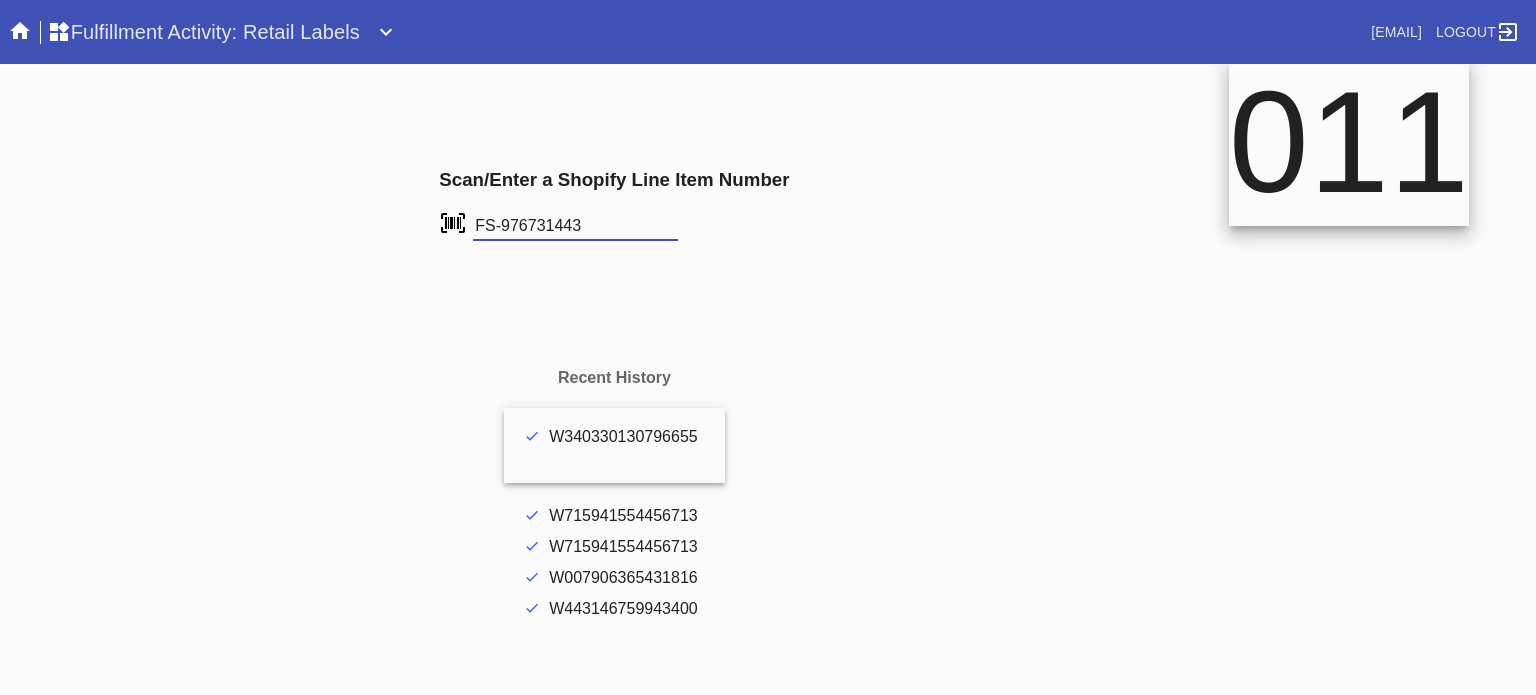 type on "FS-976731443" 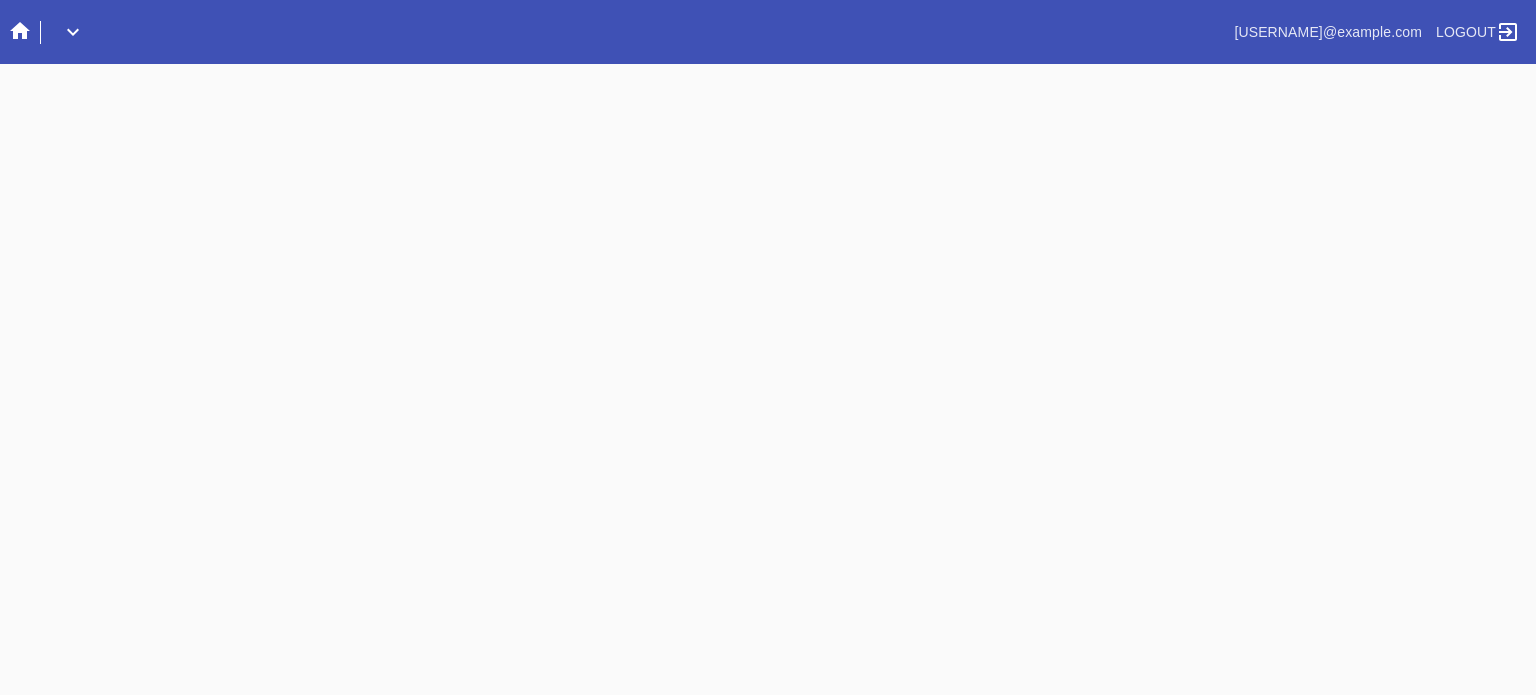 scroll, scrollTop: 0, scrollLeft: 0, axis: both 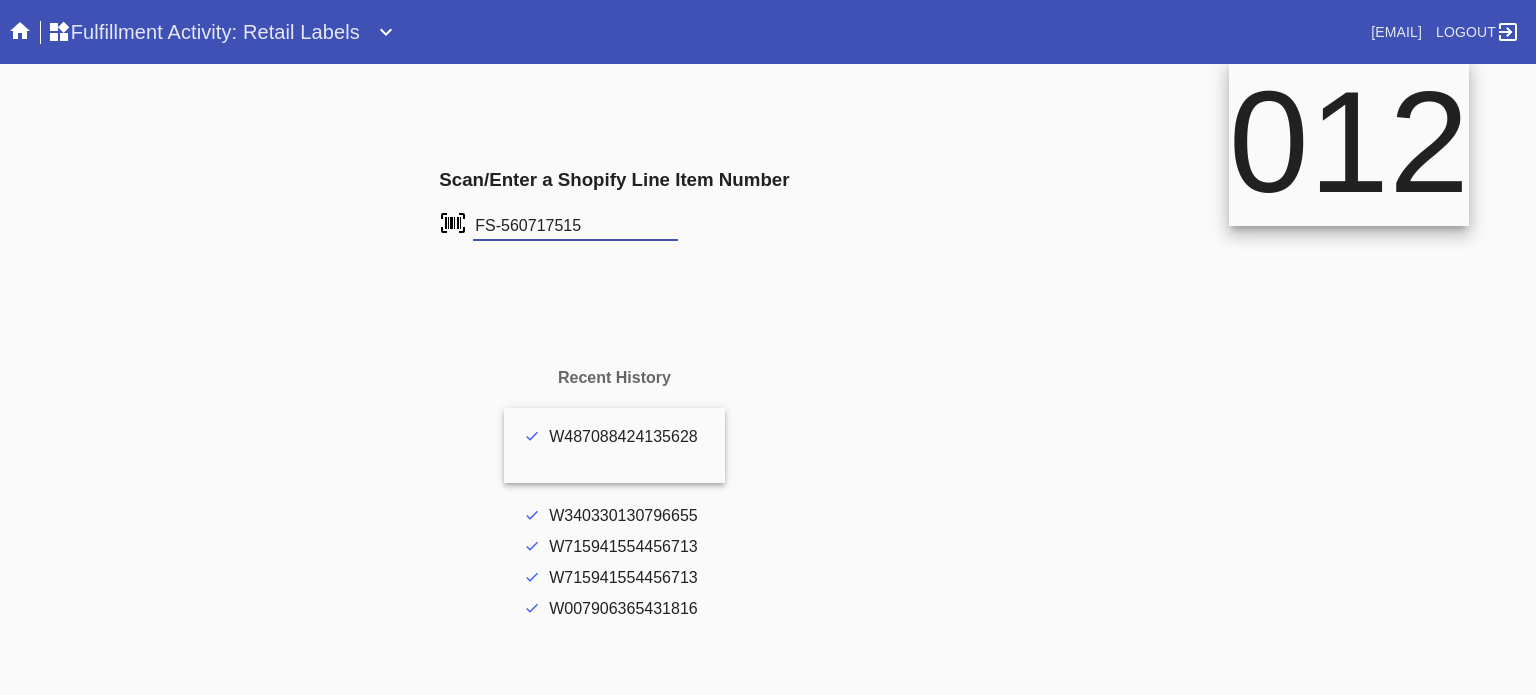 type on "FS-560717515" 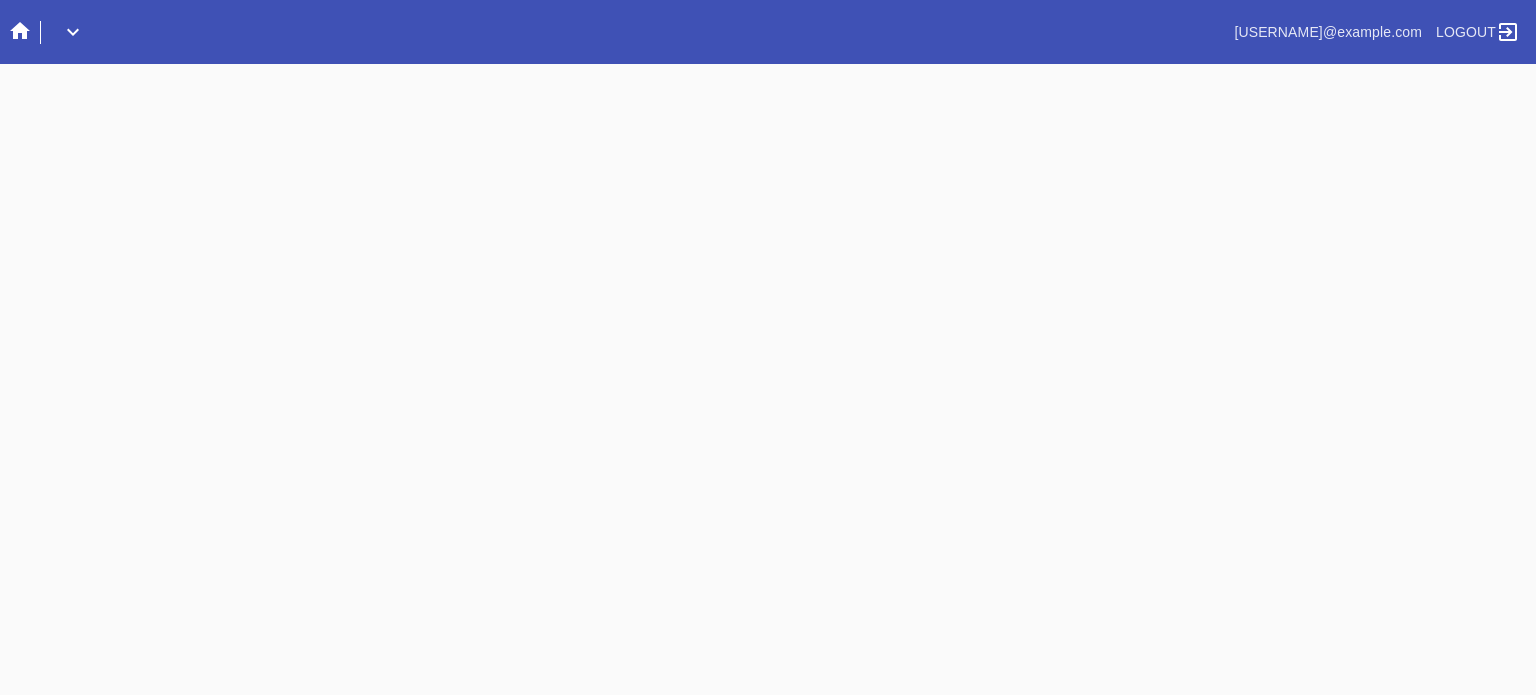 scroll, scrollTop: 0, scrollLeft: 0, axis: both 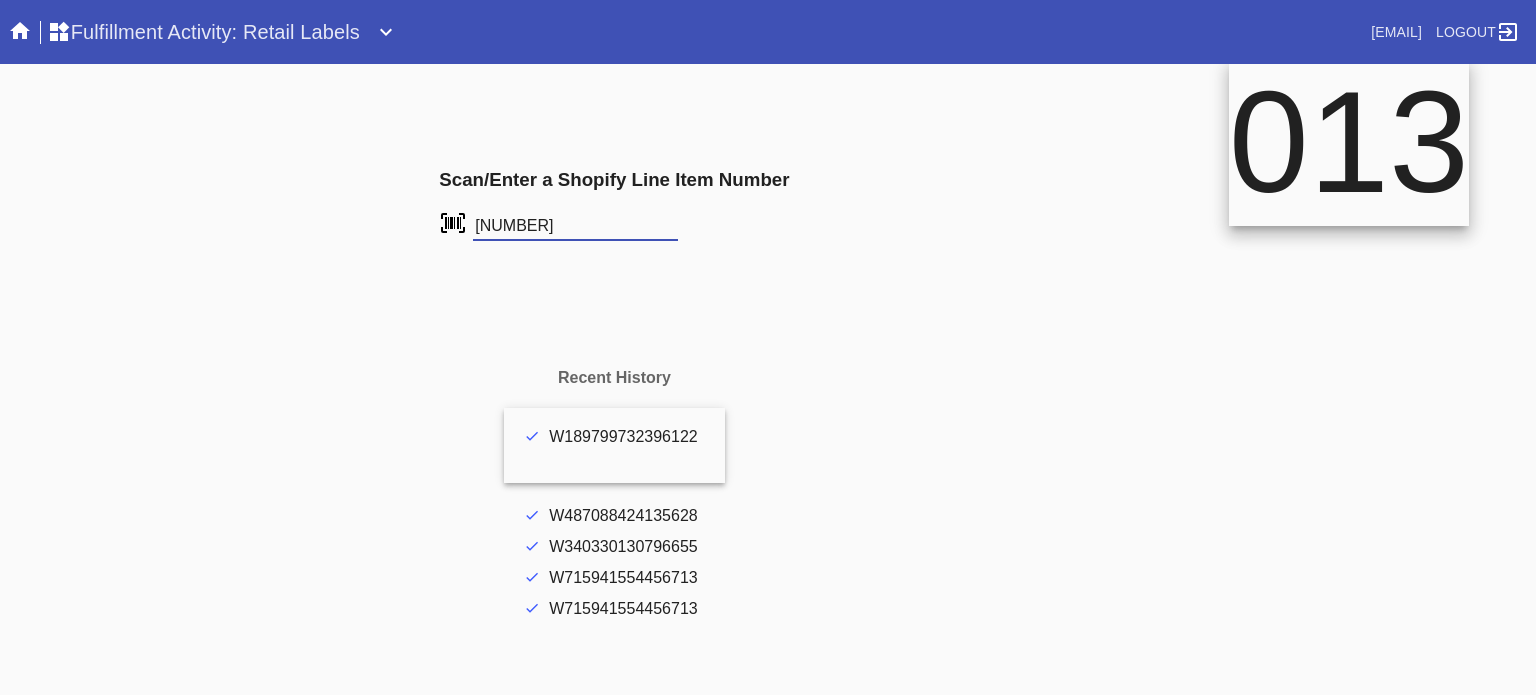 type on "[NUMBER]" 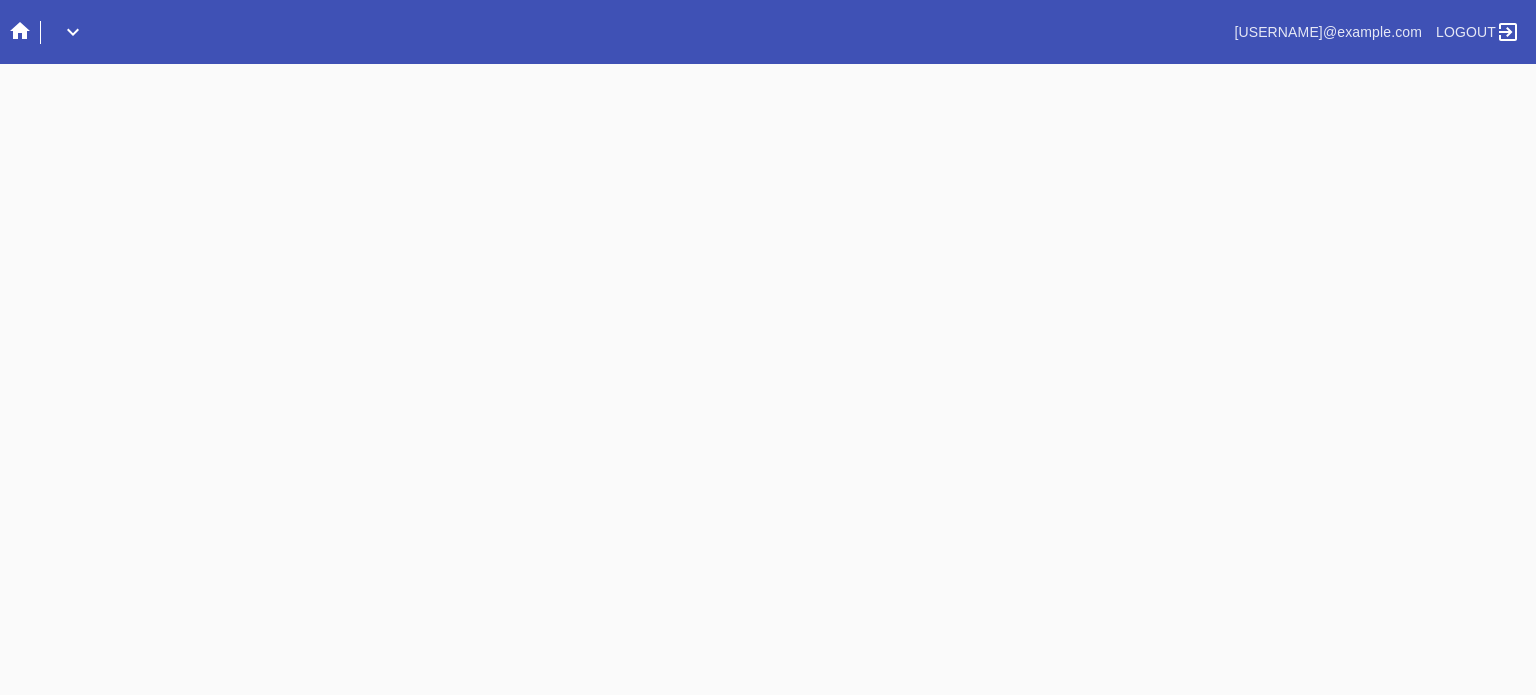 scroll, scrollTop: 0, scrollLeft: 0, axis: both 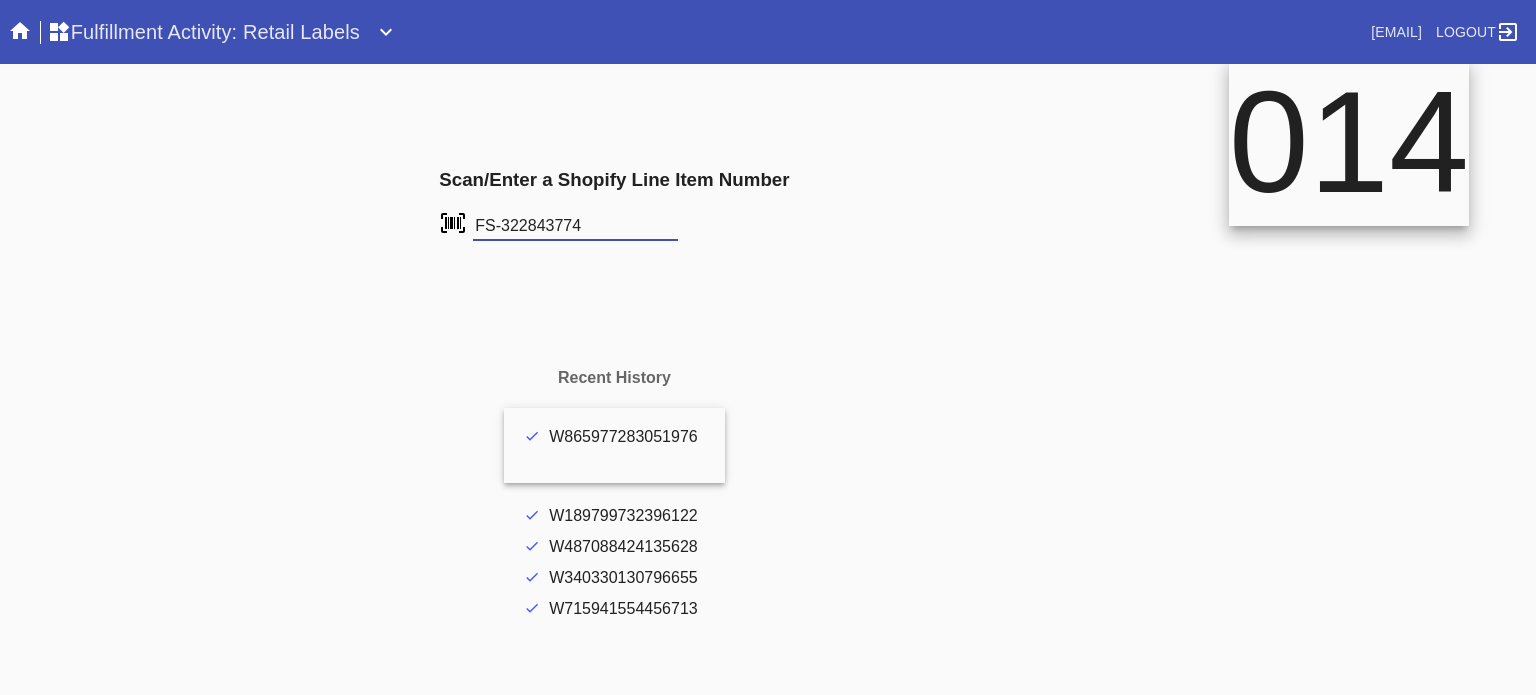 type on "FS-322843774" 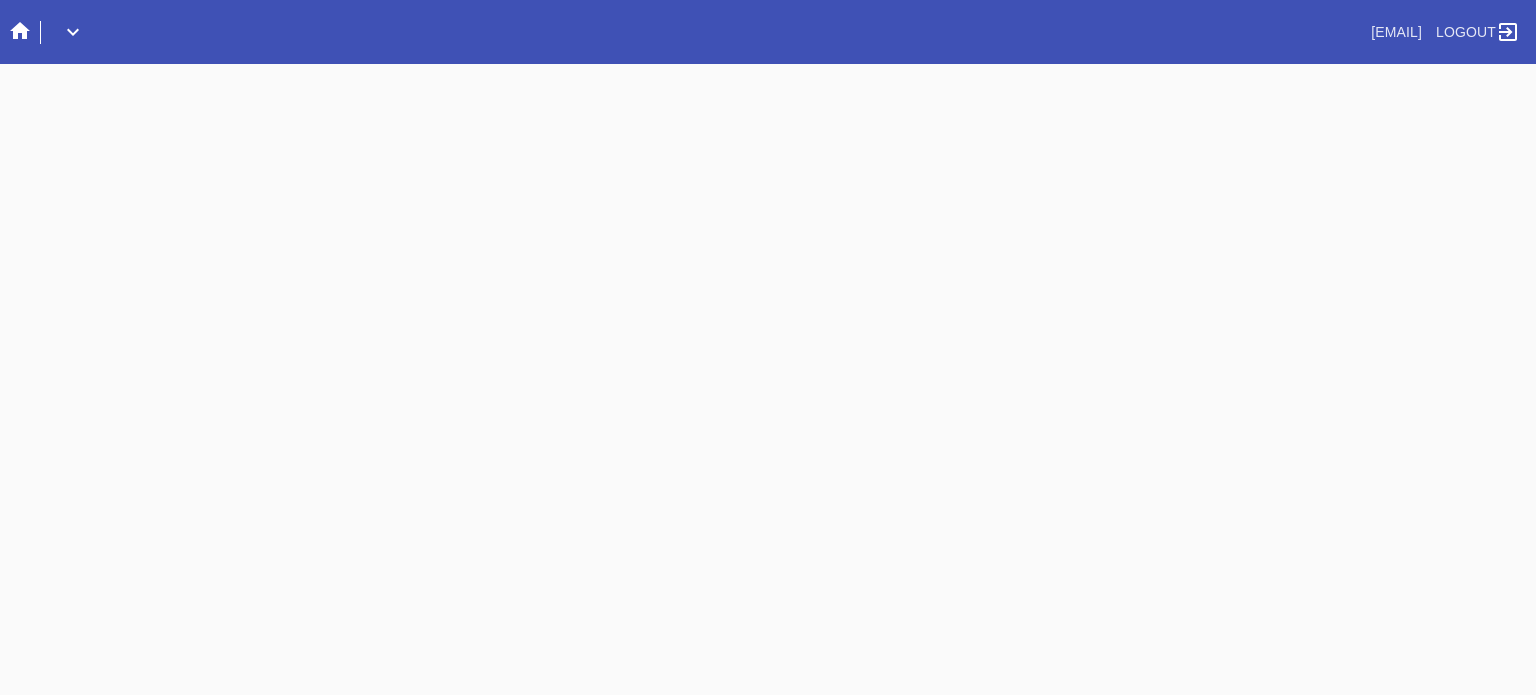 scroll, scrollTop: 0, scrollLeft: 0, axis: both 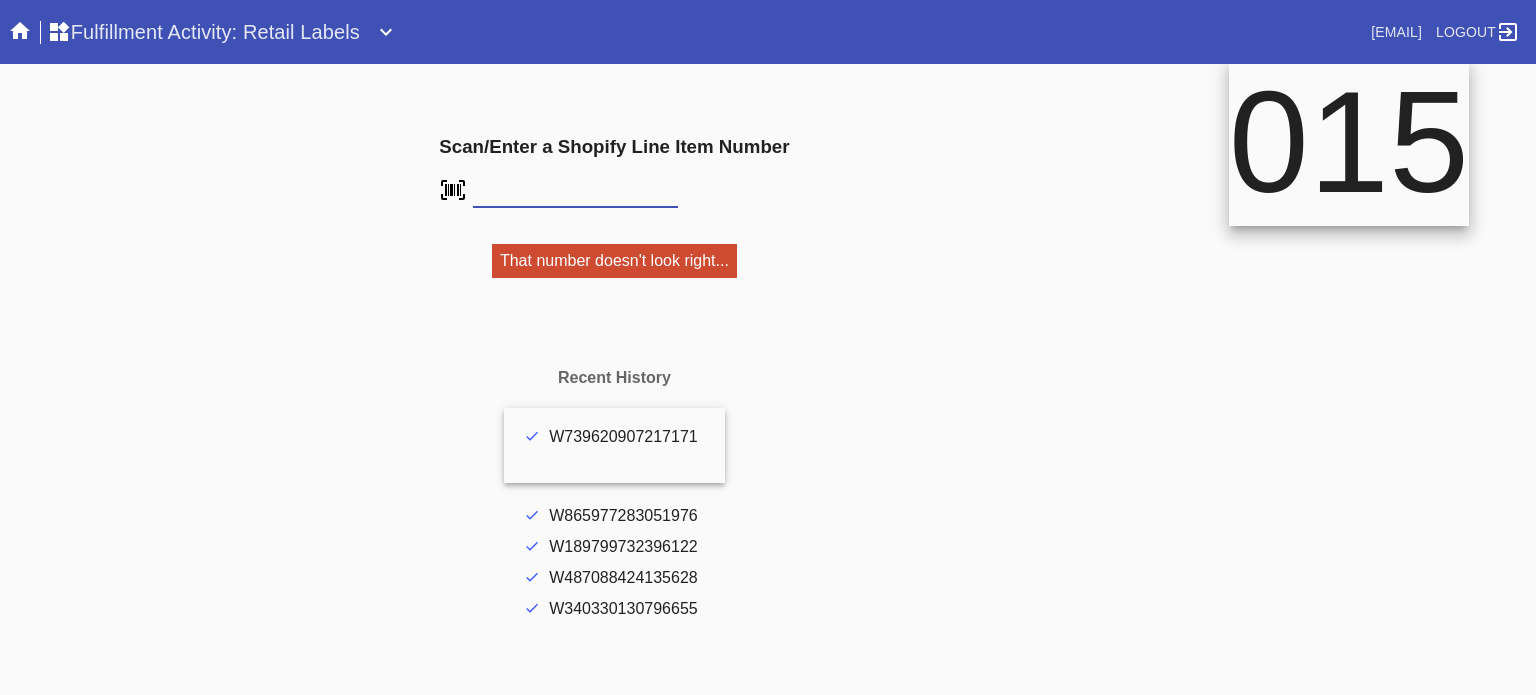 type on "FS-885144034" 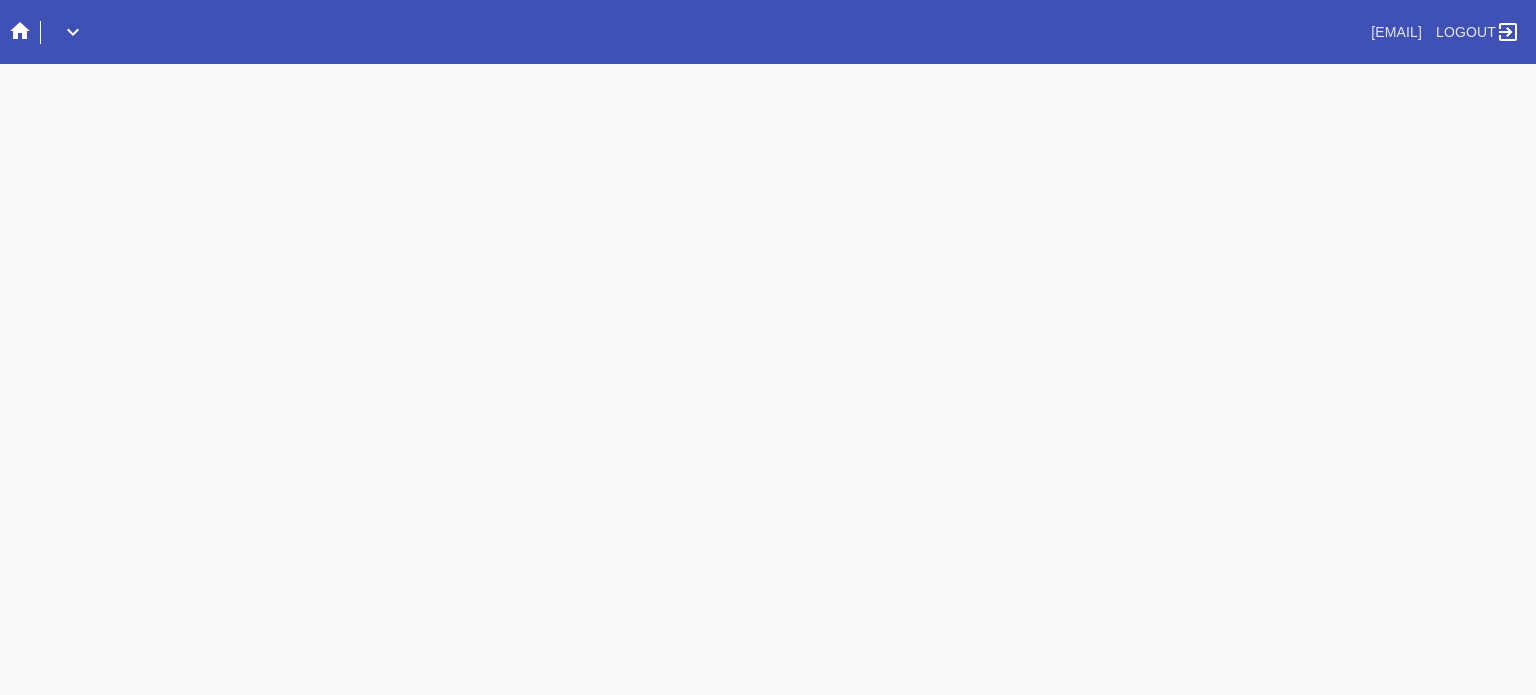 scroll, scrollTop: 0, scrollLeft: 0, axis: both 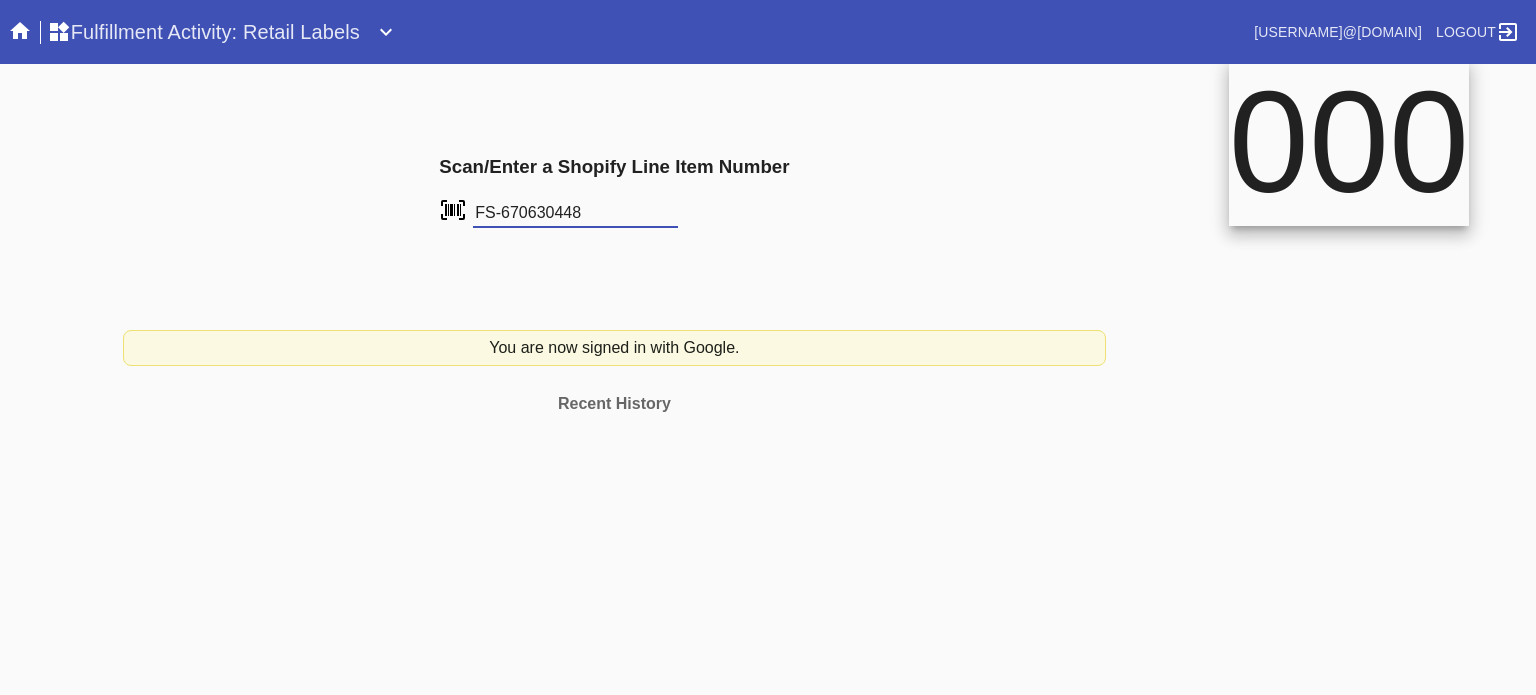 type on "FS-670630448" 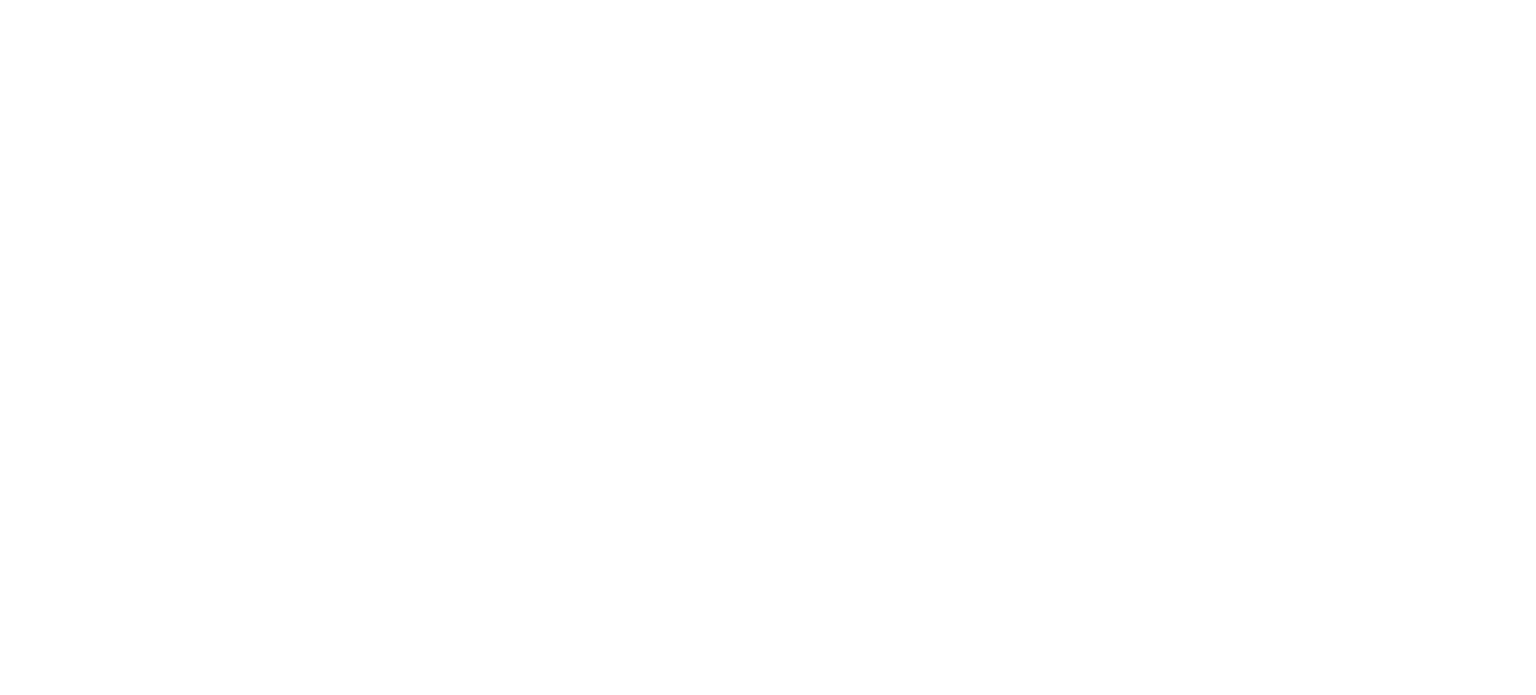 scroll, scrollTop: 0, scrollLeft: 0, axis: both 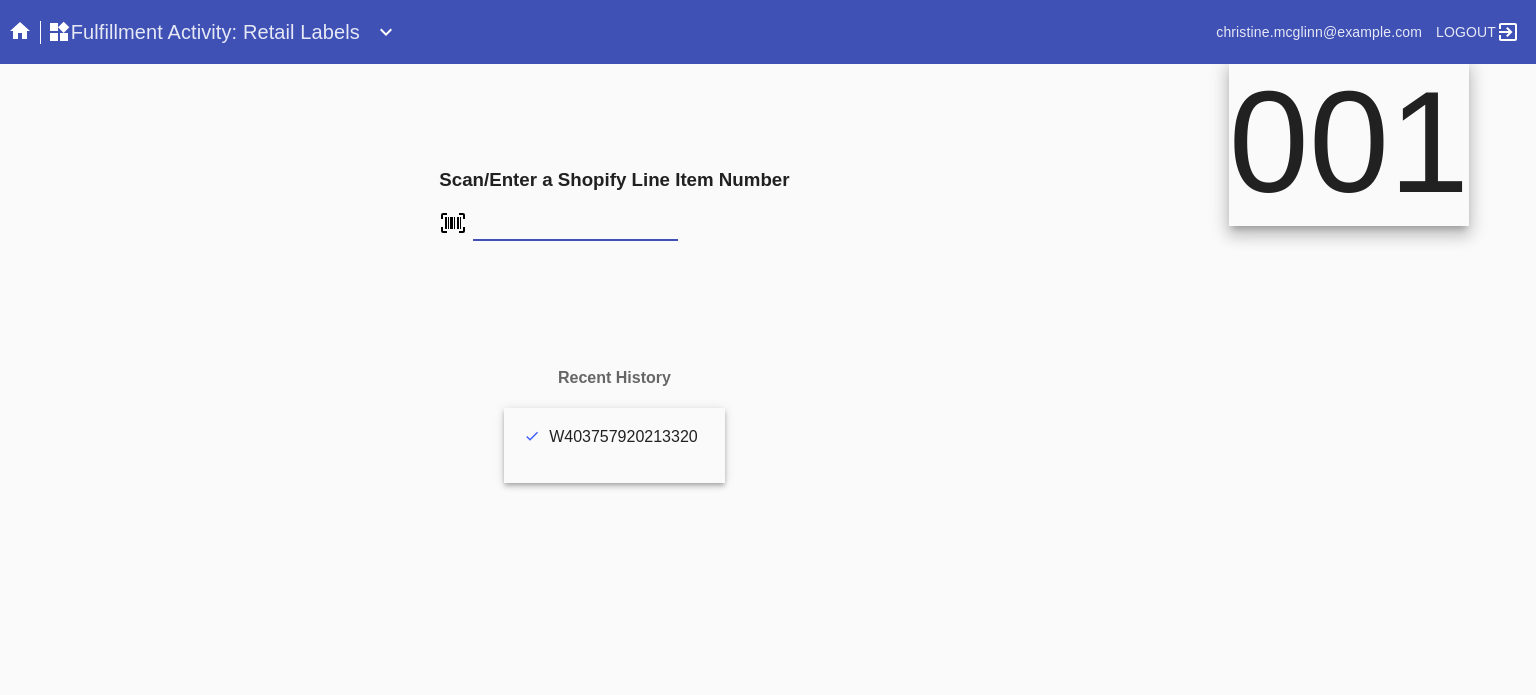 type on ".." 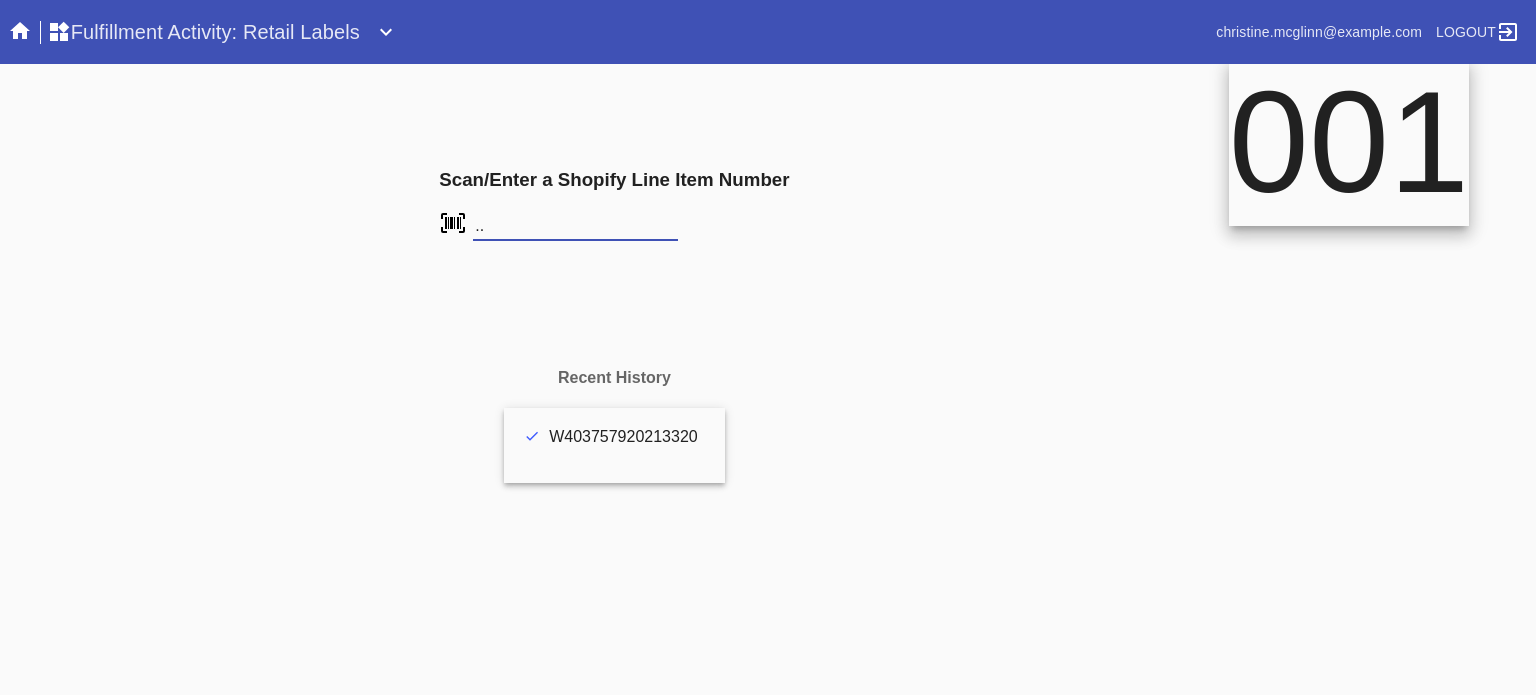 click at bounding box center (0, 0) 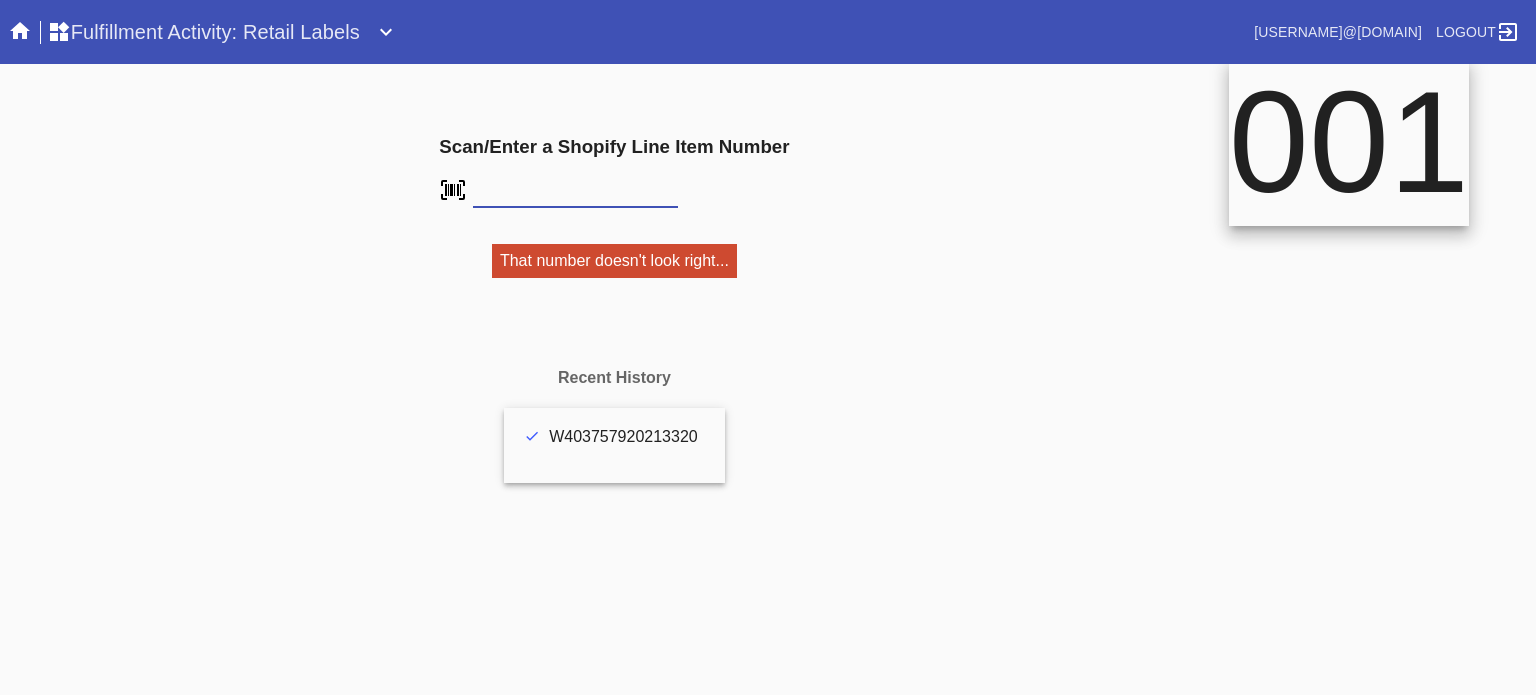 scroll, scrollTop: 0, scrollLeft: 0, axis: both 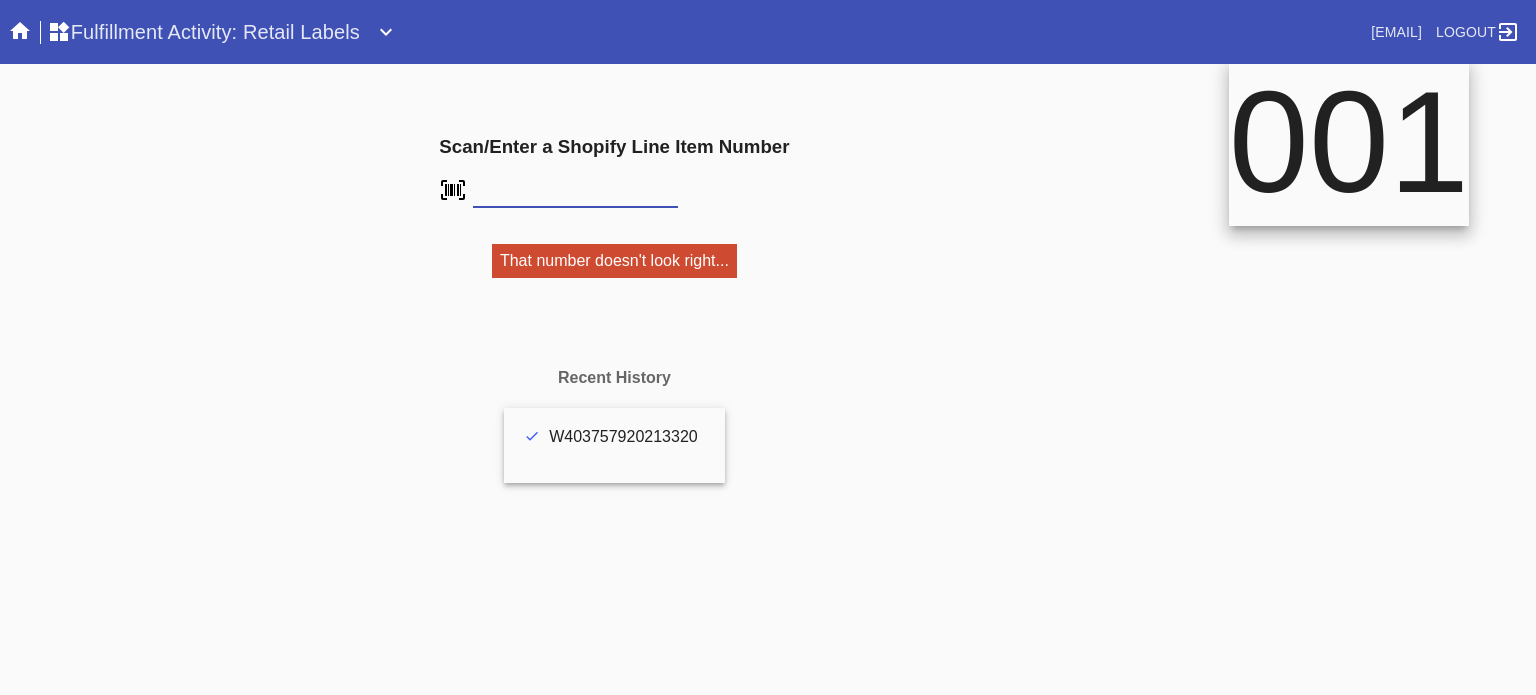 click at bounding box center (0, 0) 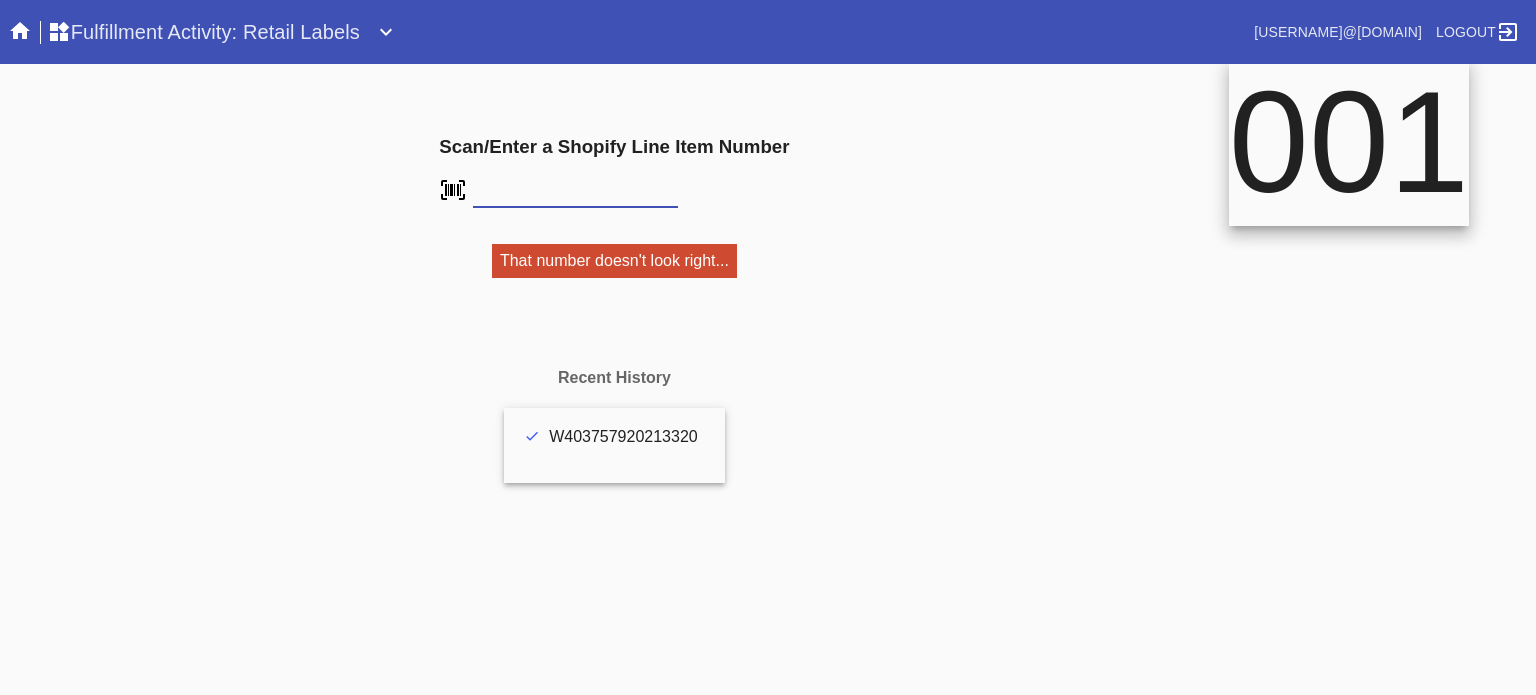 scroll, scrollTop: 0, scrollLeft: 0, axis: both 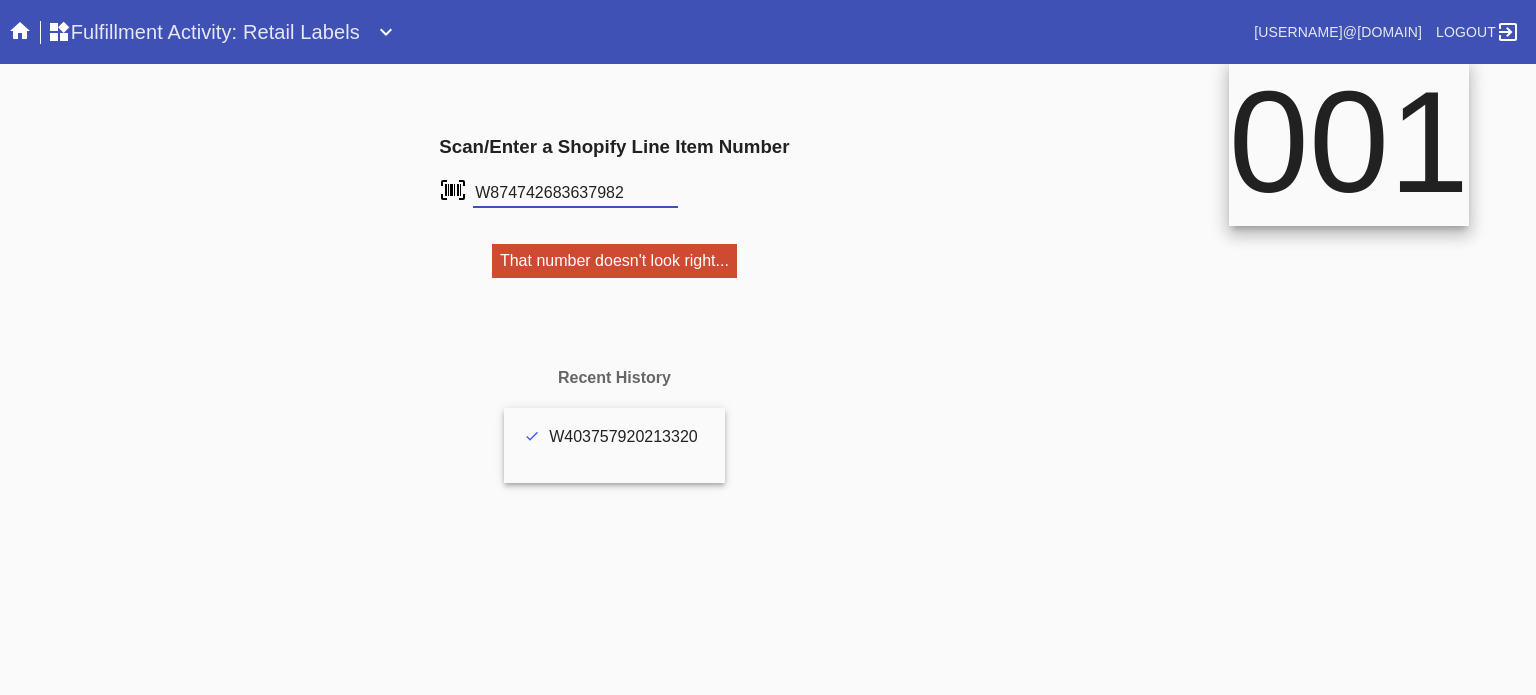 type on "W874742683637982" 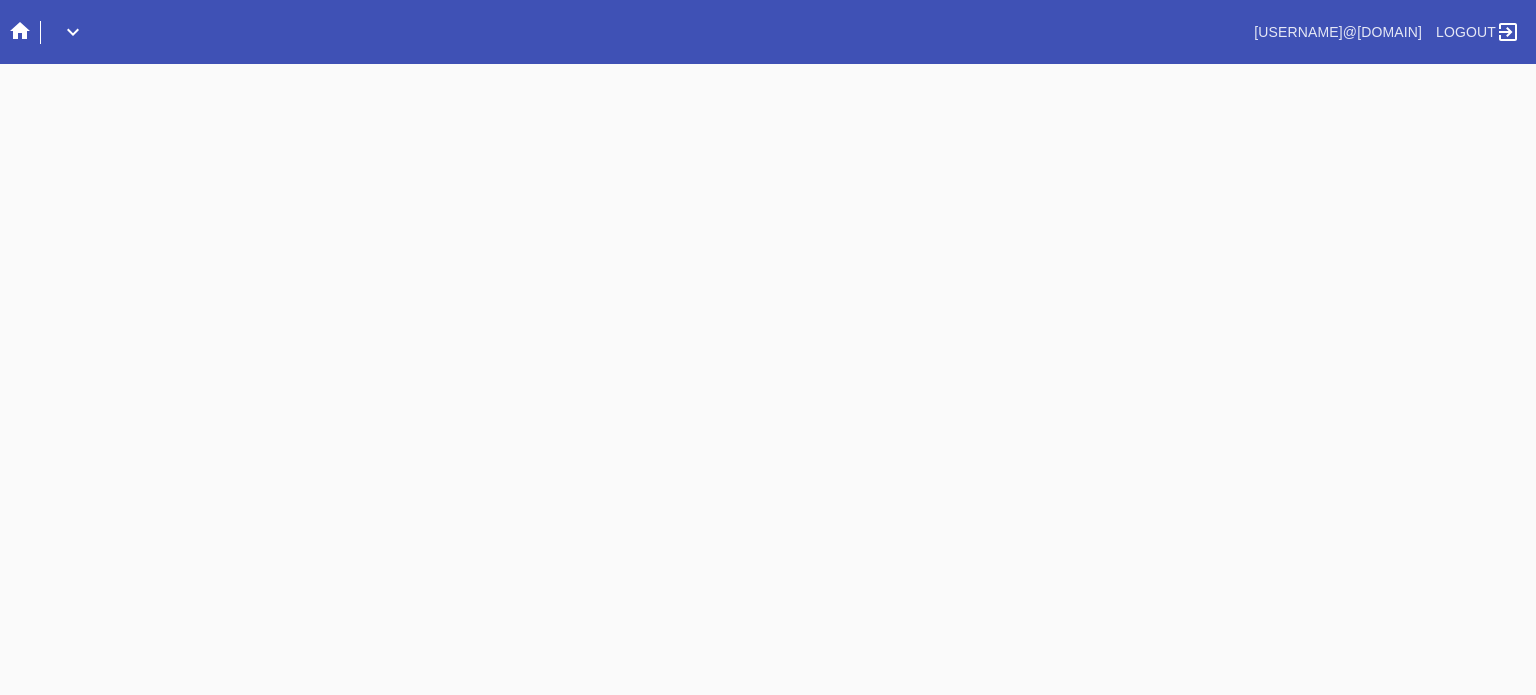 scroll, scrollTop: 0, scrollLeft: 0, axis: both 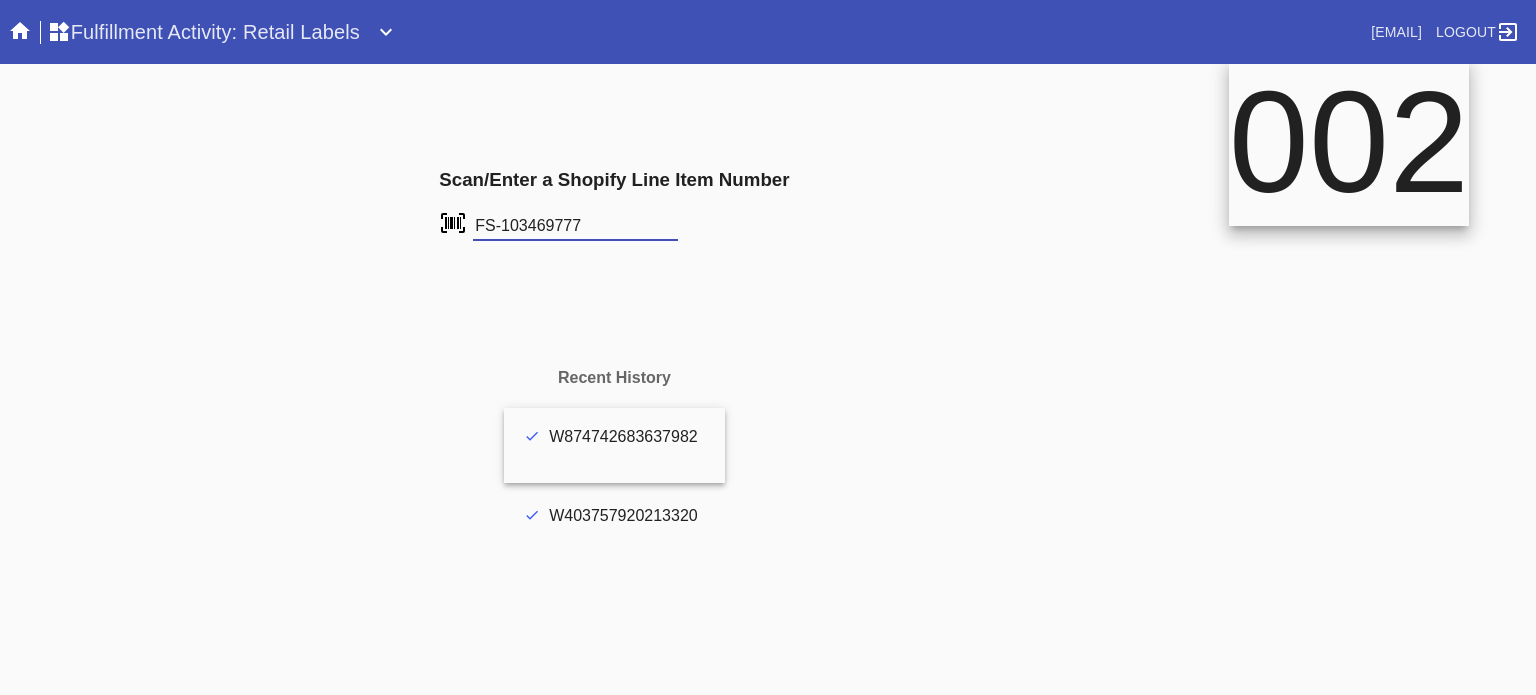 type on "FS-103469777" 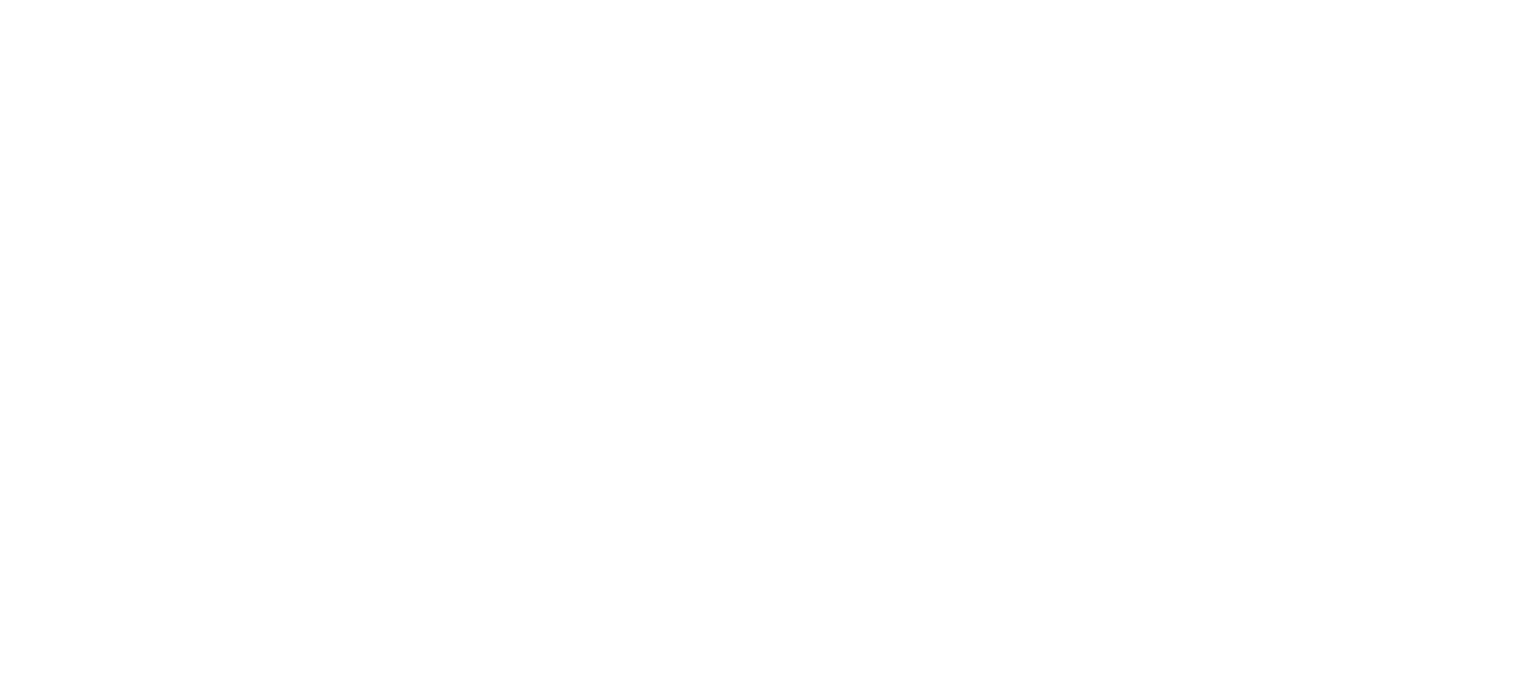 scroll, scrollTop: 0, scrollLeft: 0, axis: both 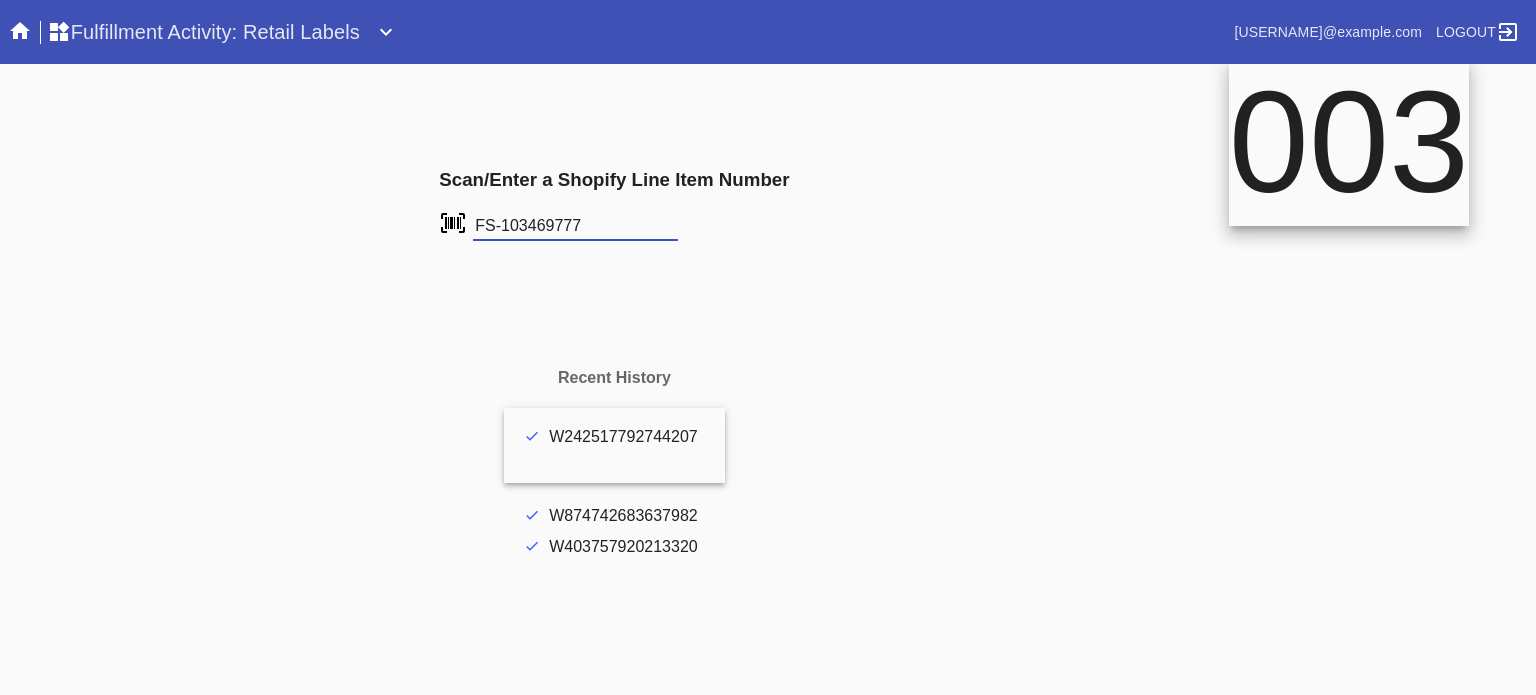 type on "FS-103469777" 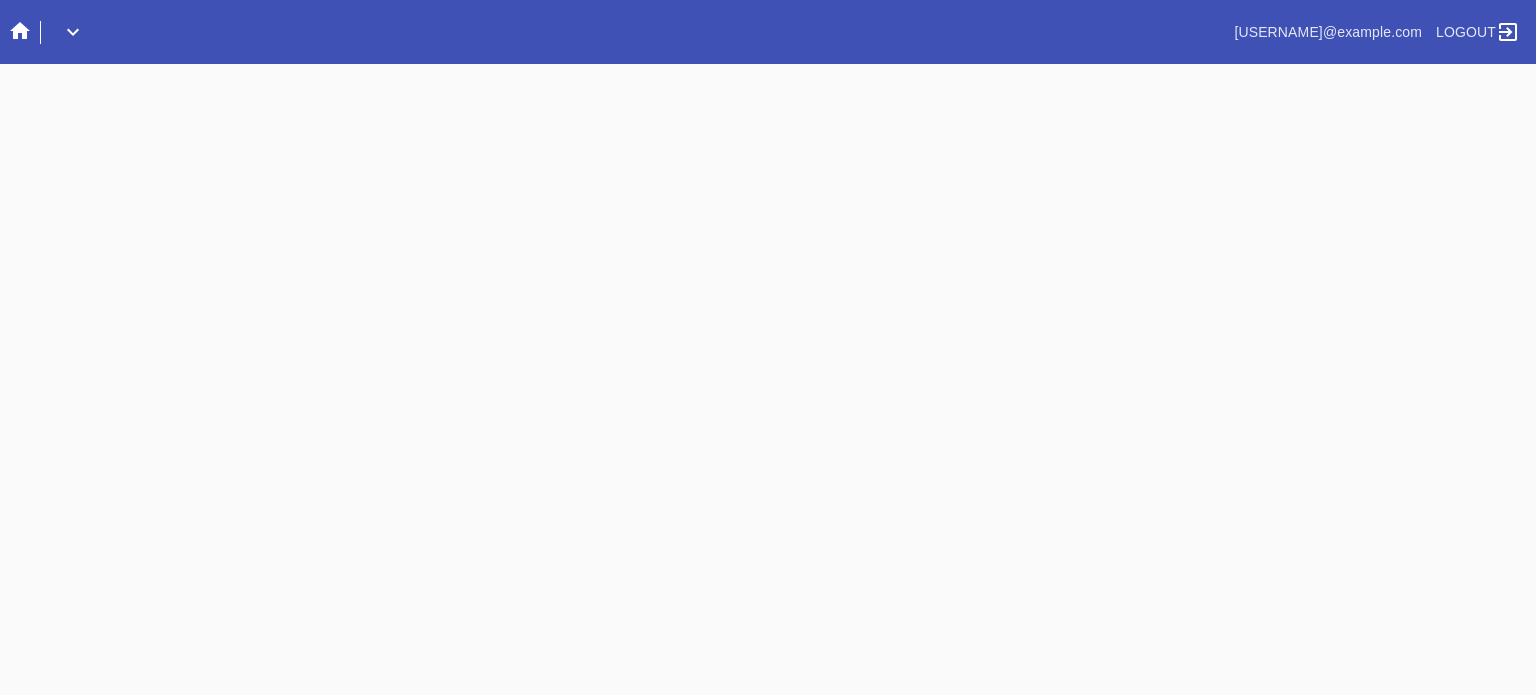 scroll, scrollTop: 0, scrollLeft: 0, axis: both 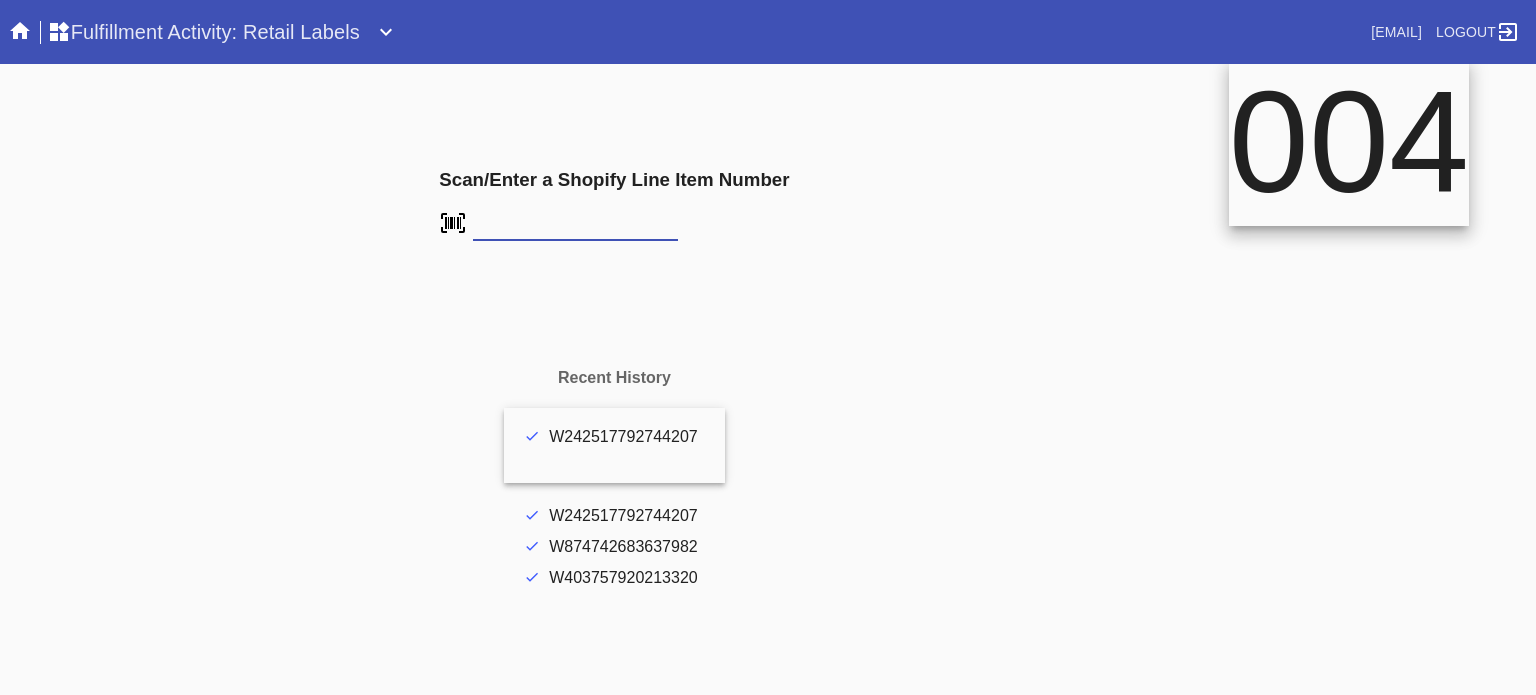 click on "W242517792744207" at bounding box center (627, 516) 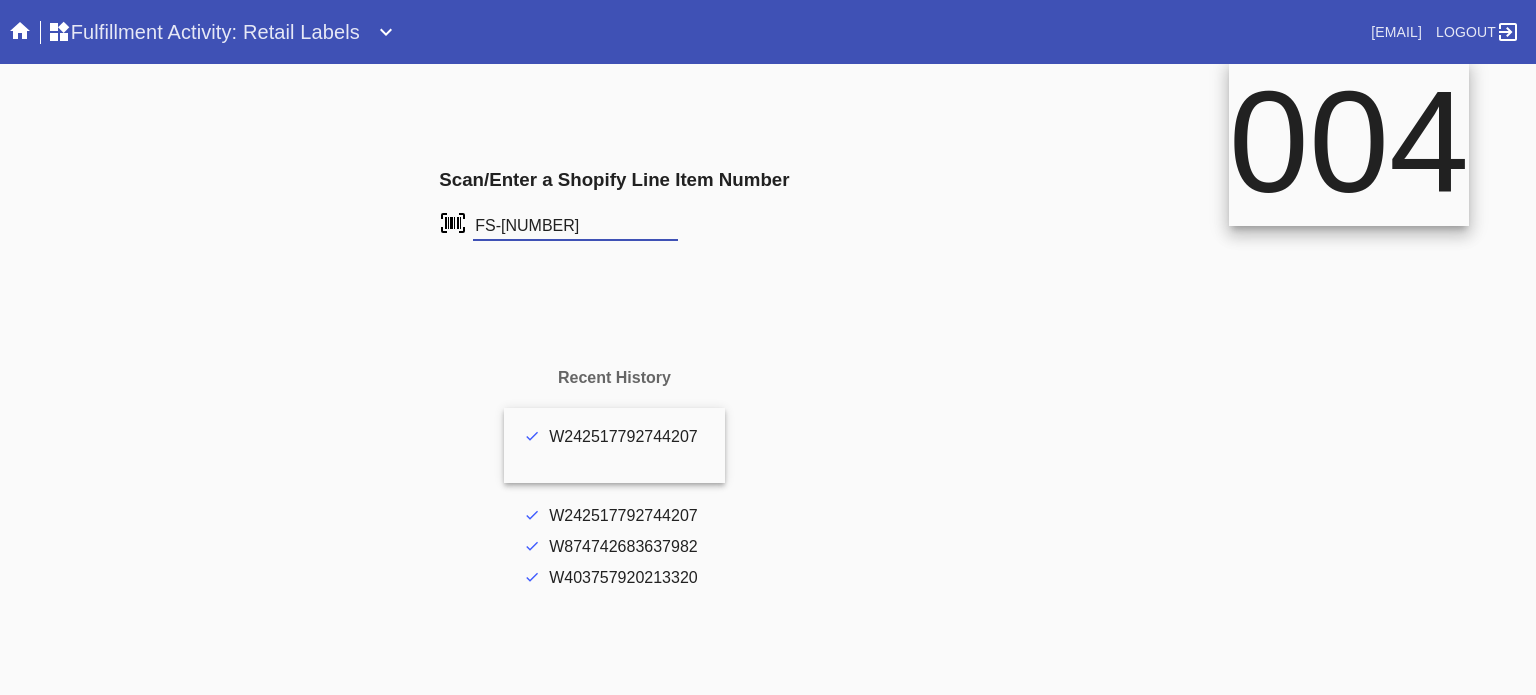 type on "FS-940277710" 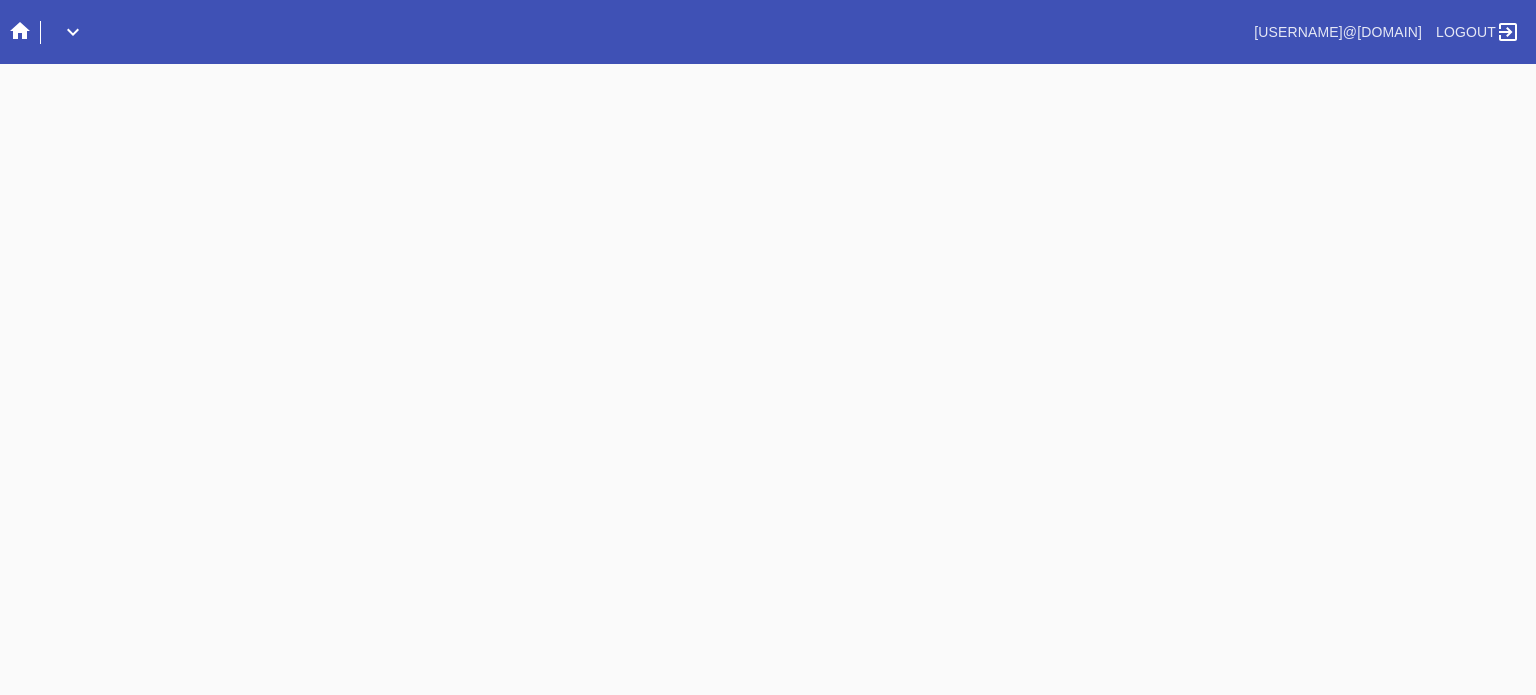 scroll, scrollTop: 0, scrollLeft: 0, axis: both 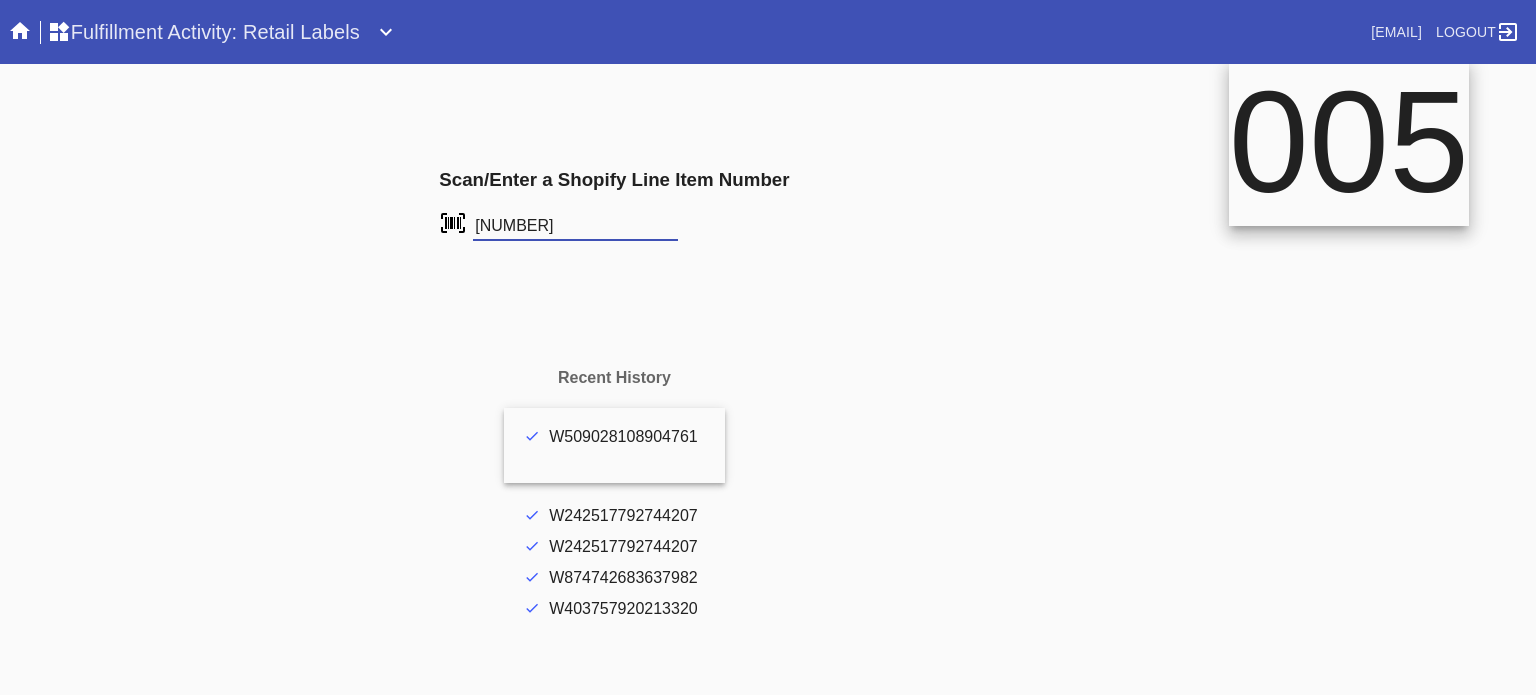 type on "[NUMBER]" 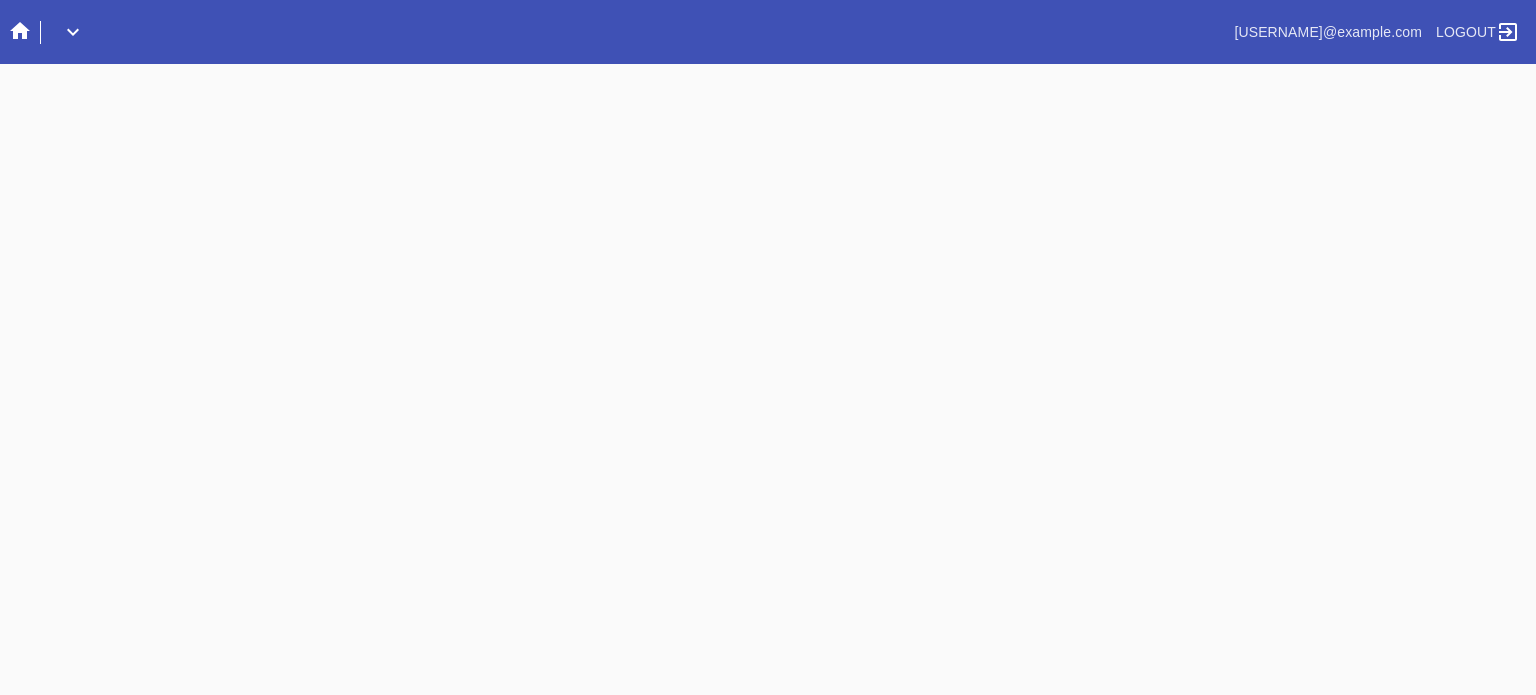 scroll, scrollTop: 0, scrollLeft: 0, axis: both 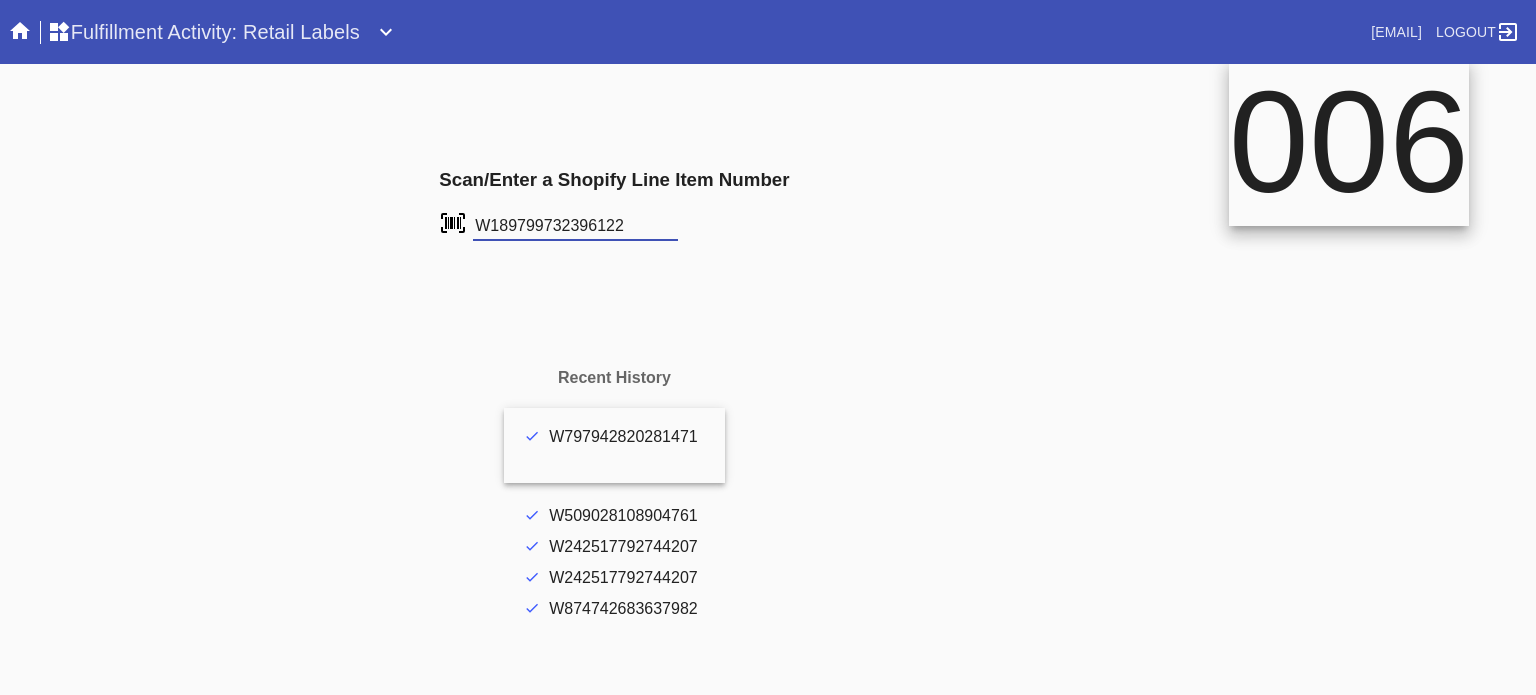 type on "W189799732396122" 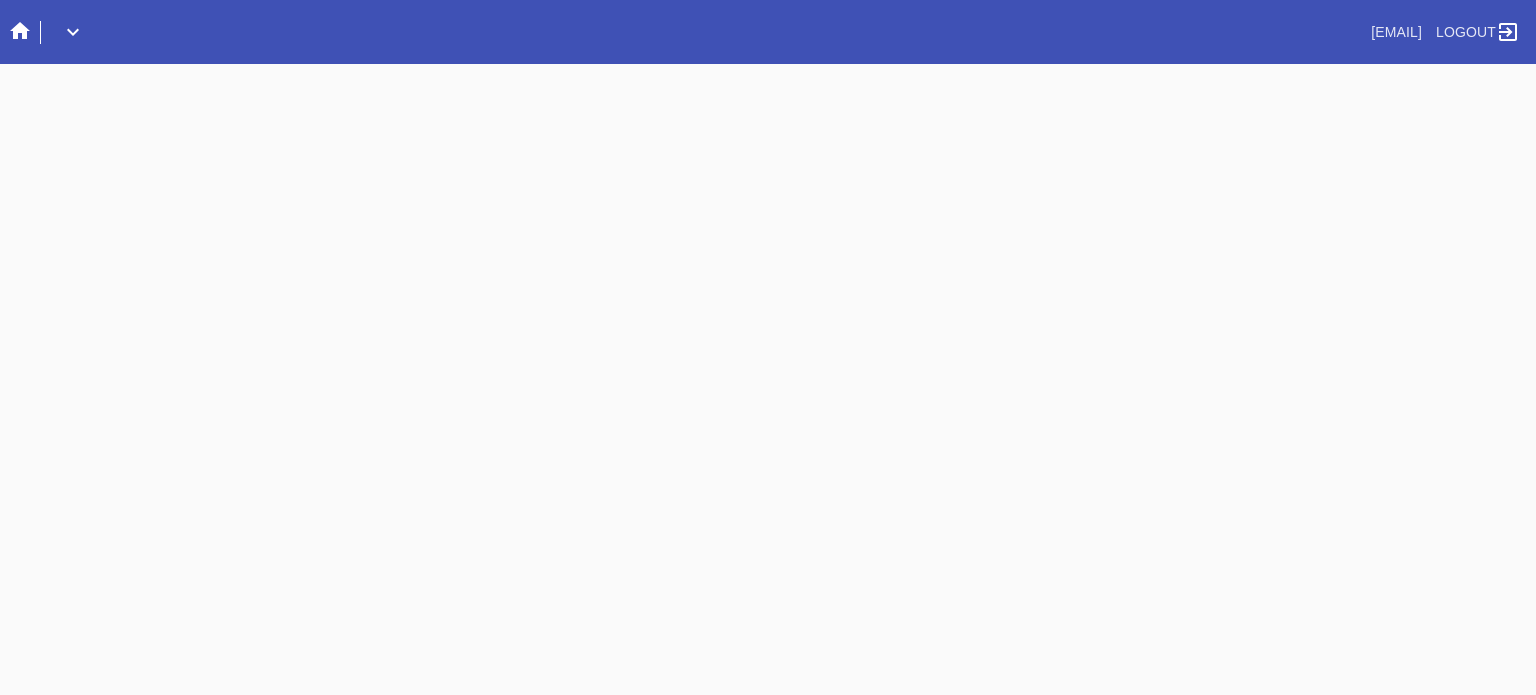 scroll, scrollTop: 0, scrollLeft: 0, axis: both 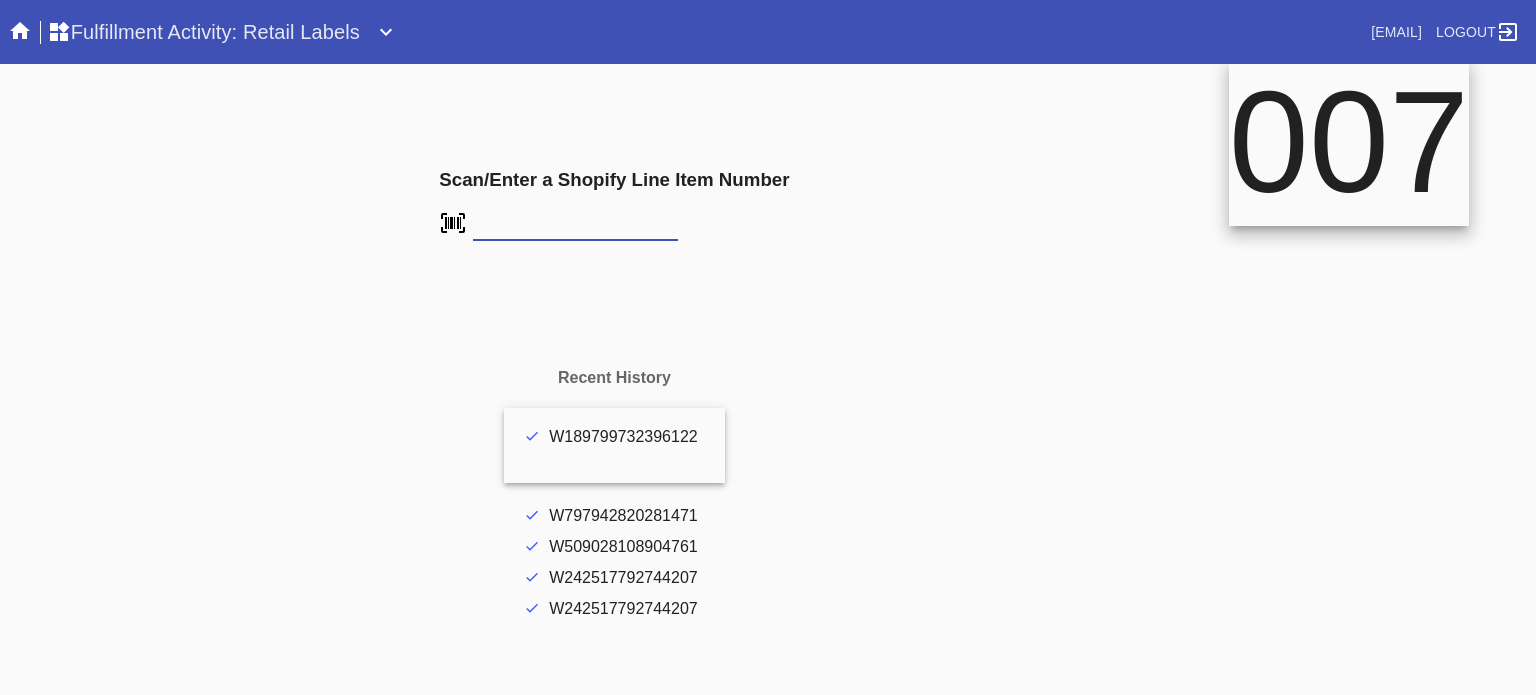 drag, startPoint x: 0, startPoint y: 0, endPoint x: 644, endPoint y: 227, distance: 682.836 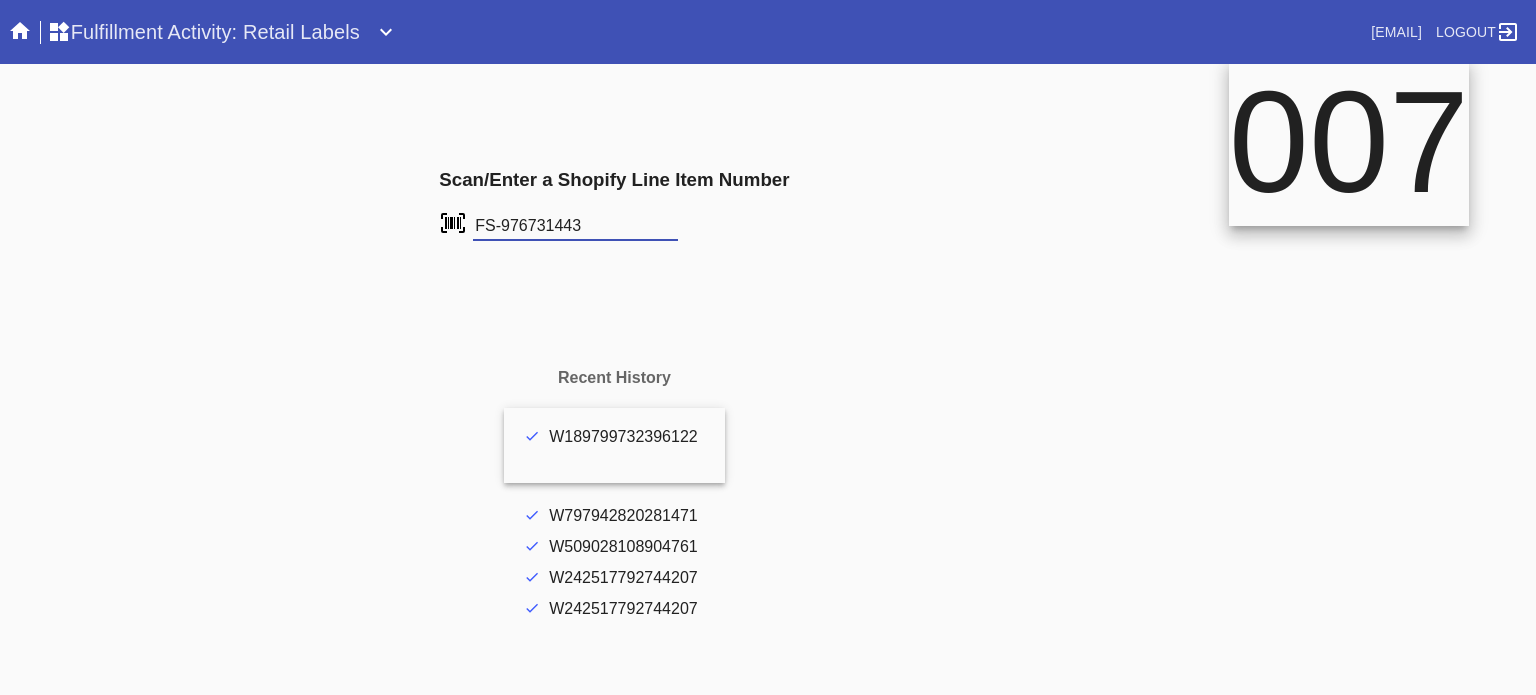 type on "FS-976731443" 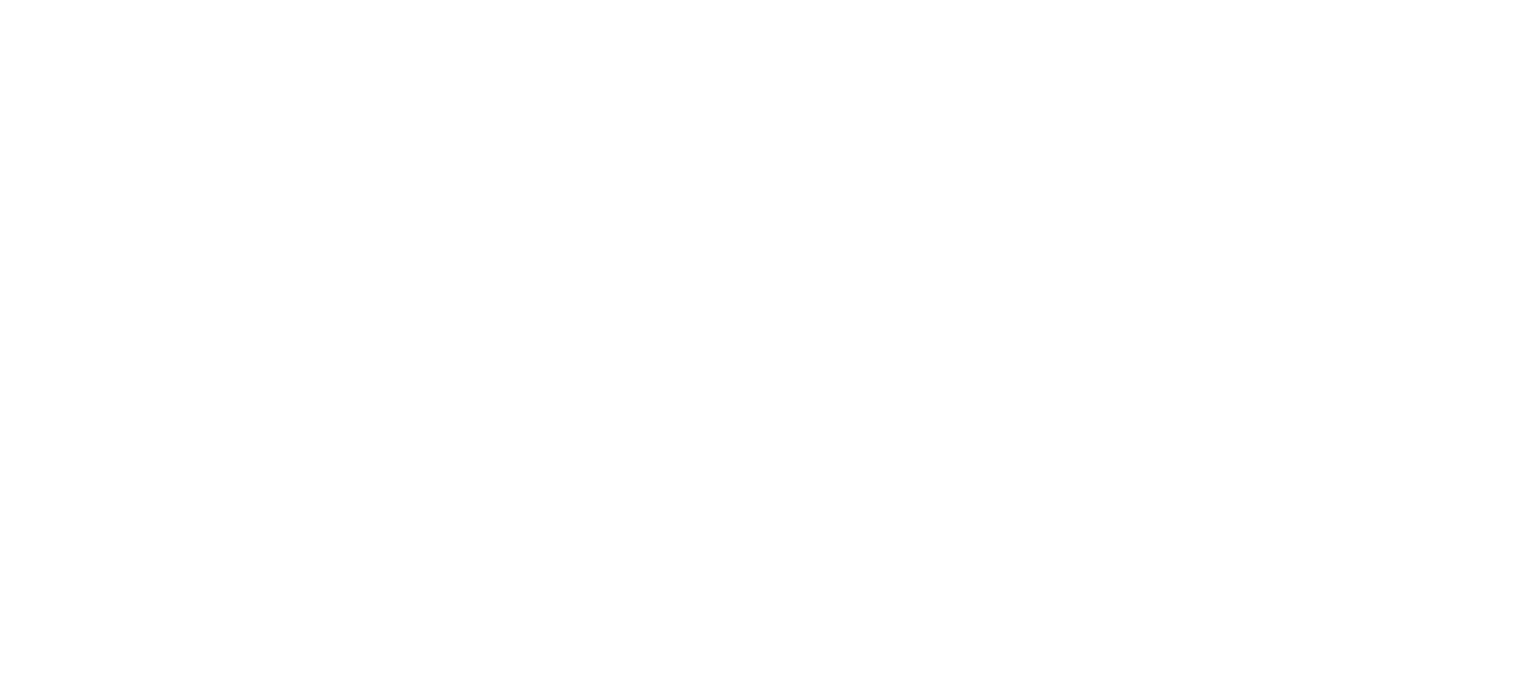 scroll, scrollTop: 0, scrollLeft: 0, axis: both 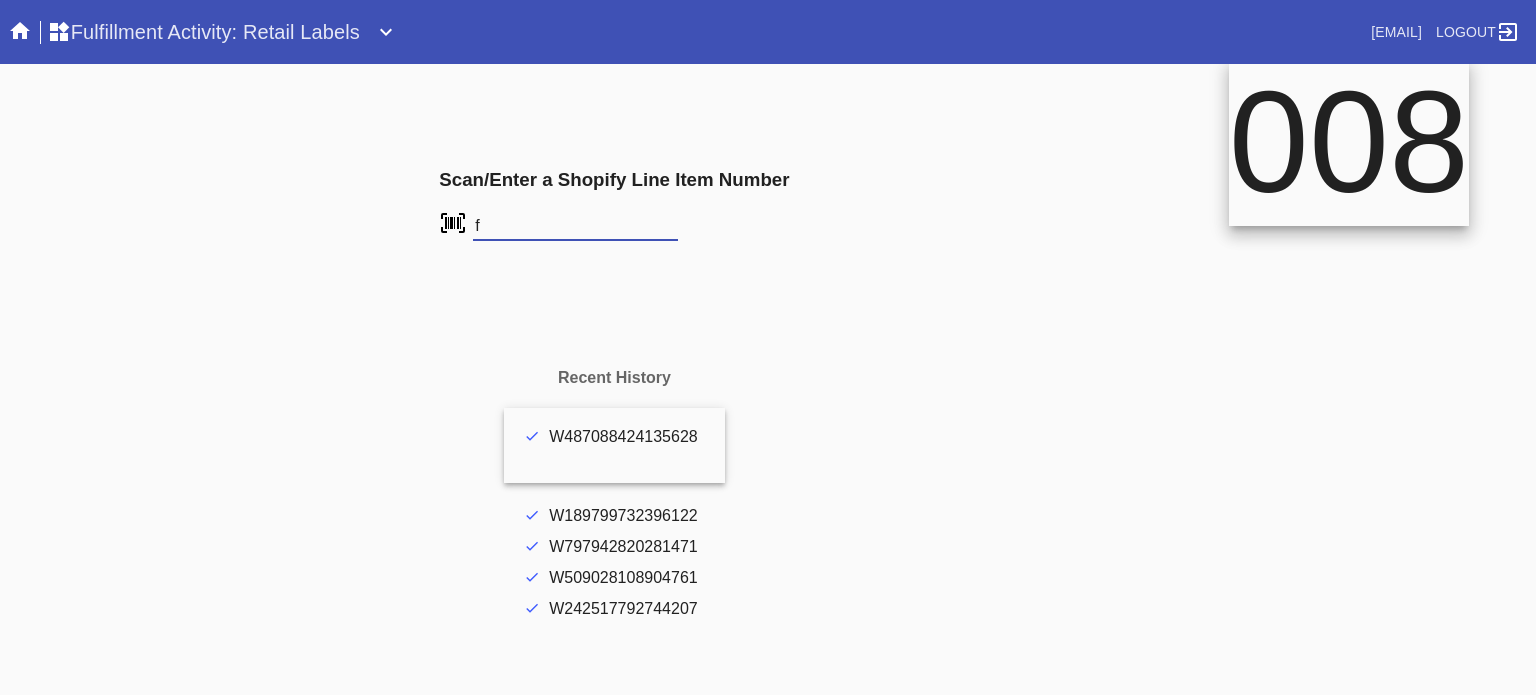 type on "f" 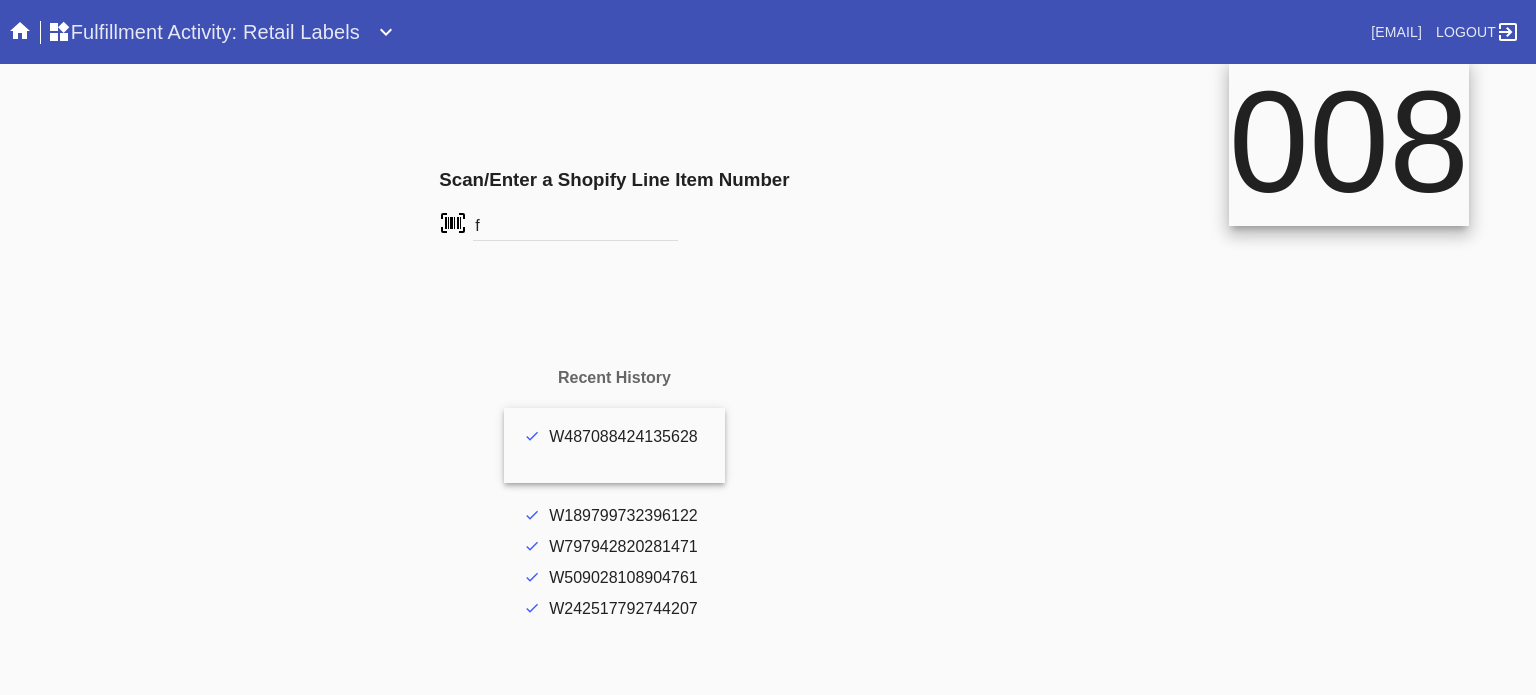 drag, startPoint x: 0, startPoint y: 0, endPoint x: 931, endPoint y: 288, distance: 974.5281 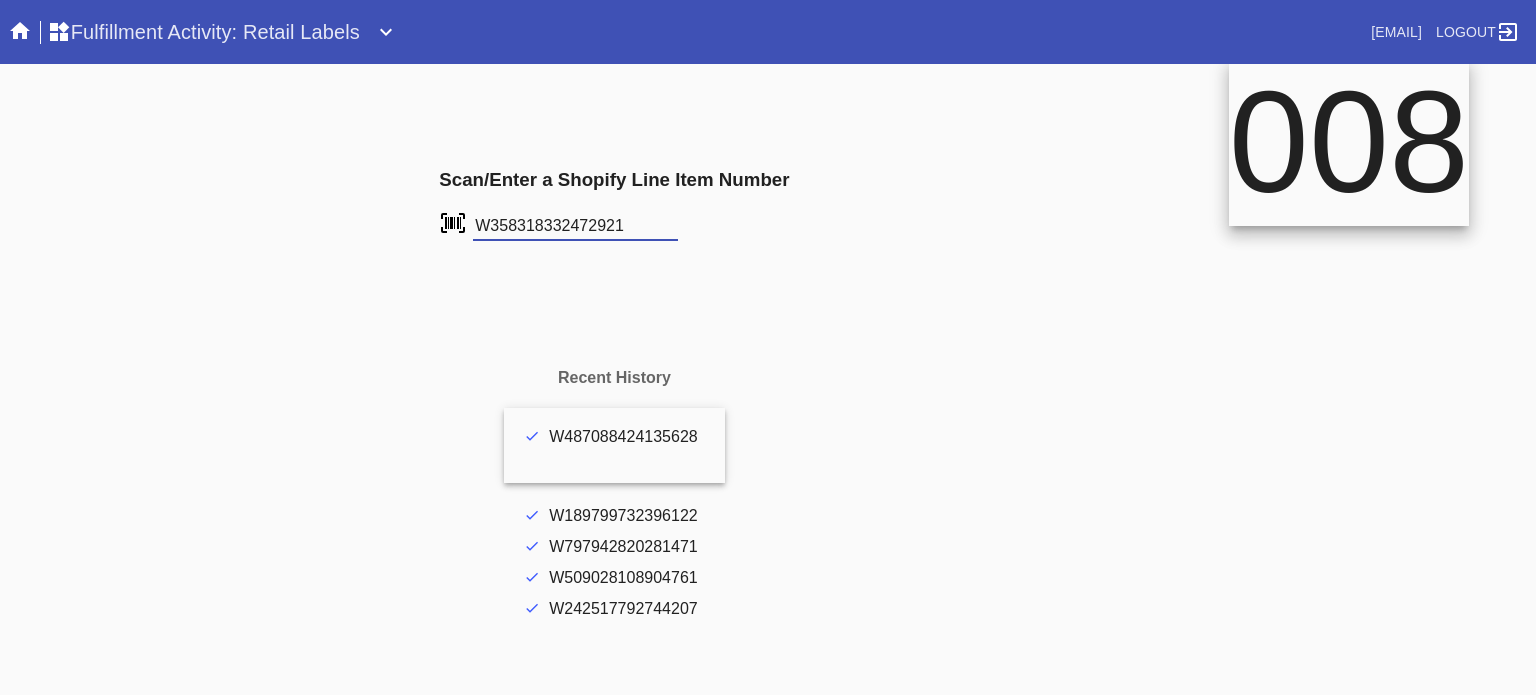 type on "W358318332472921" 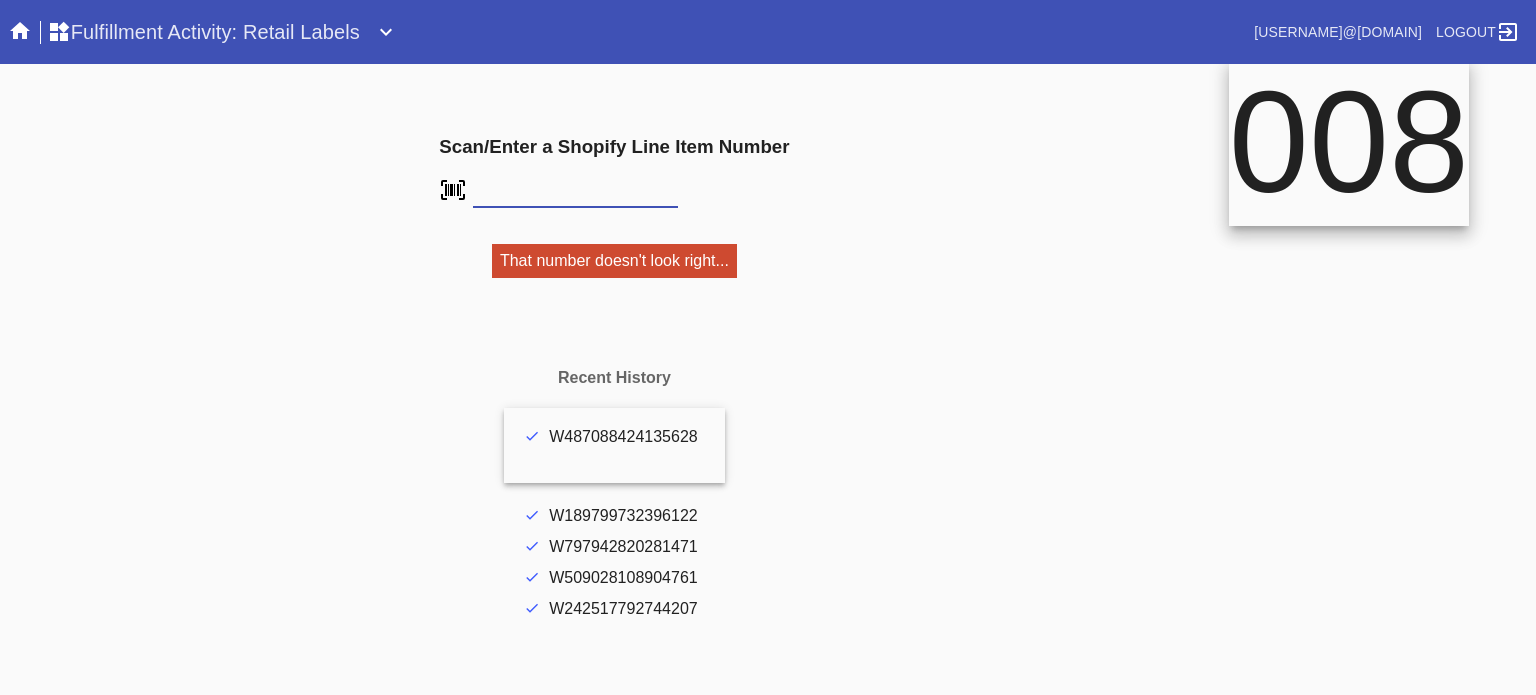 scroll, scrollTop: 0, scrollLeft: 0, axis: both 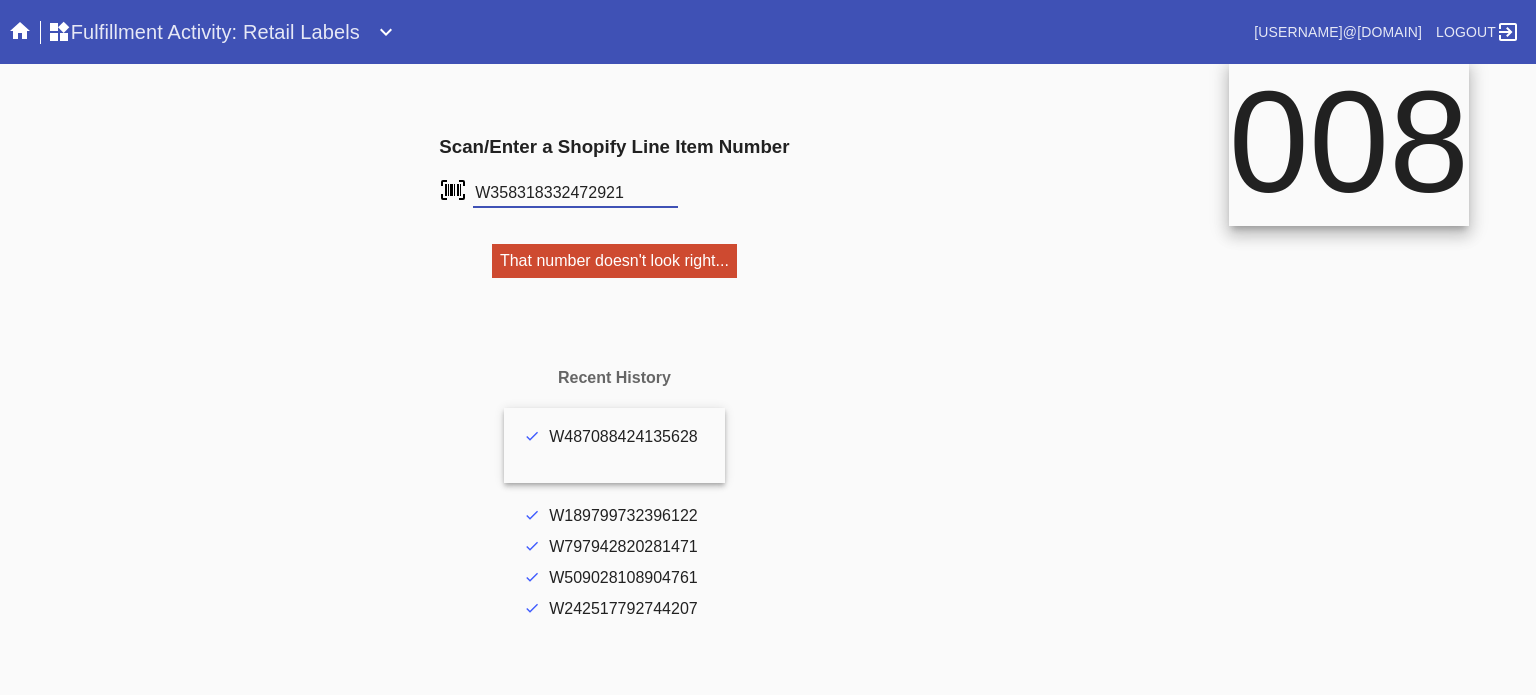 type on "W358318332472921" 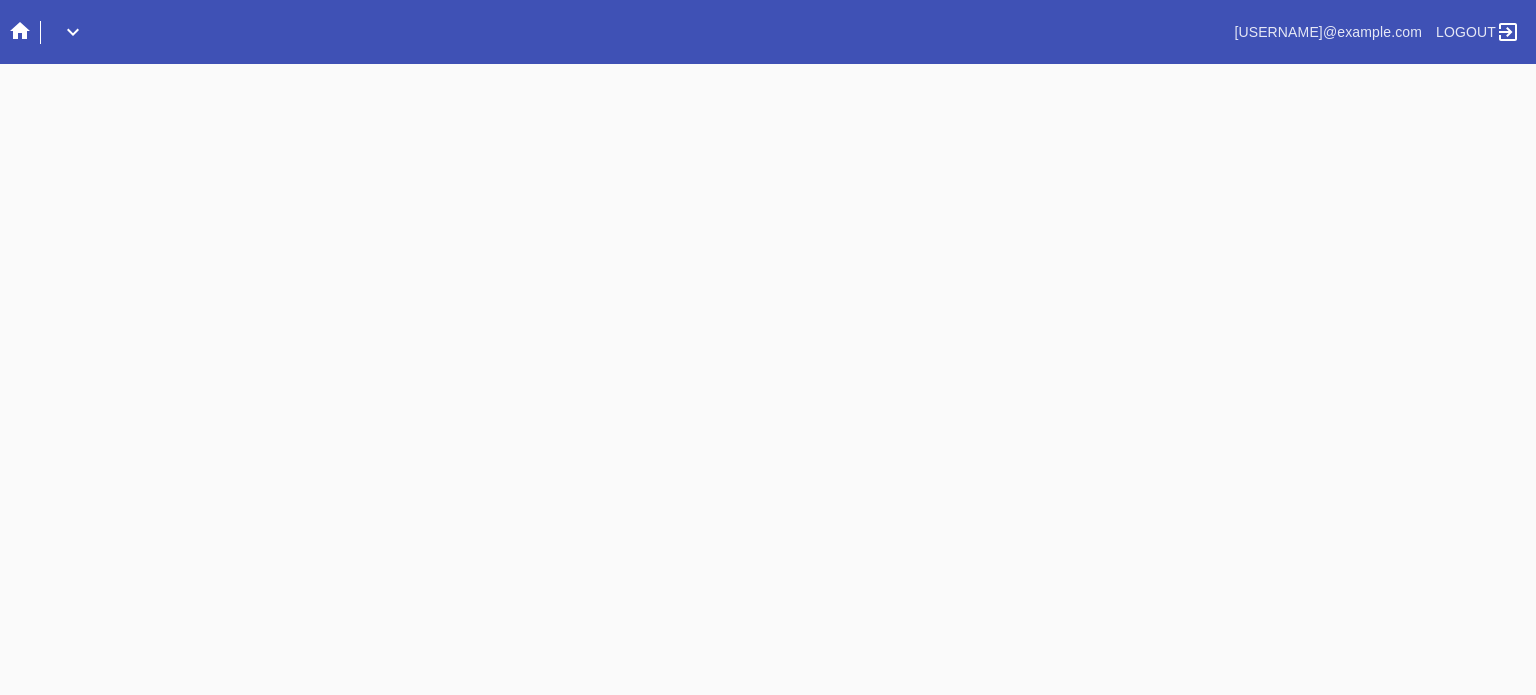 scroll, scrollTop: 0, scrollLeft: 0, axis: both 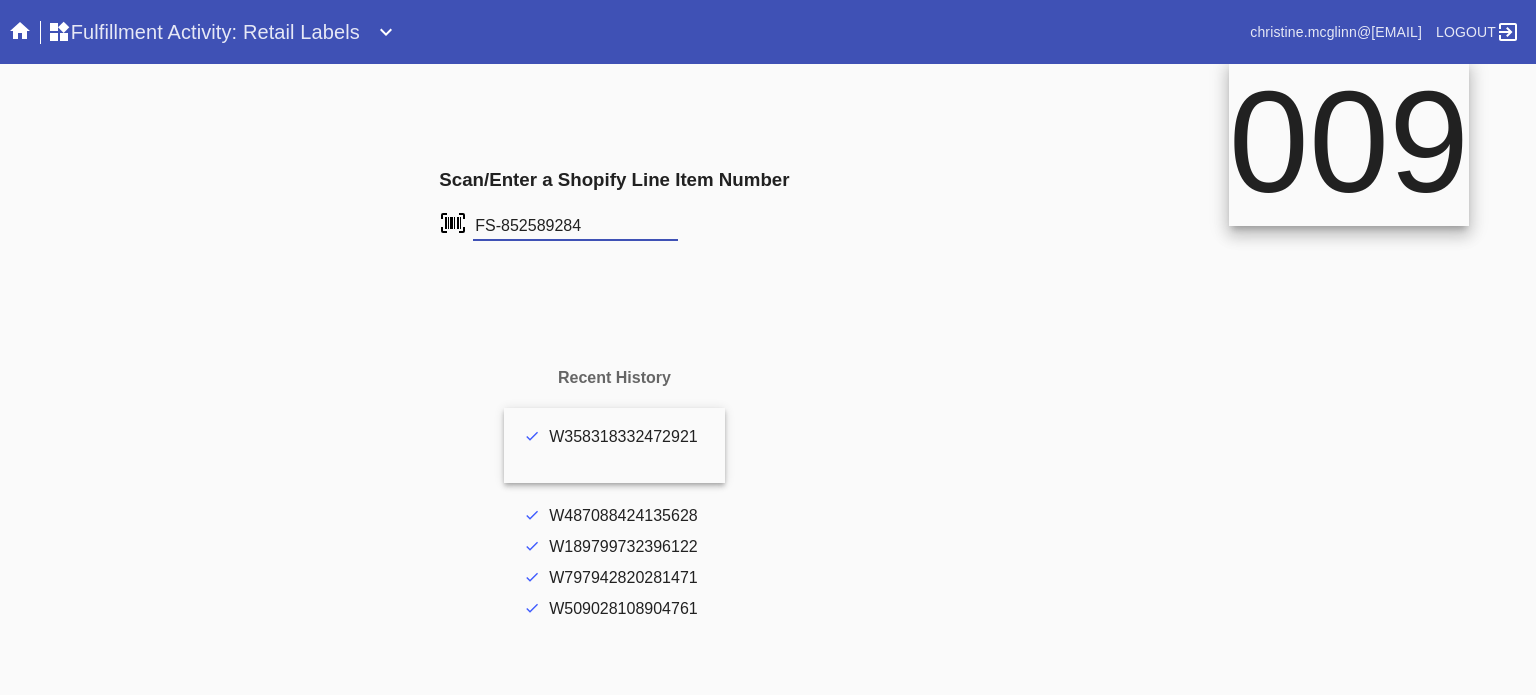 type on "FS-852589284" 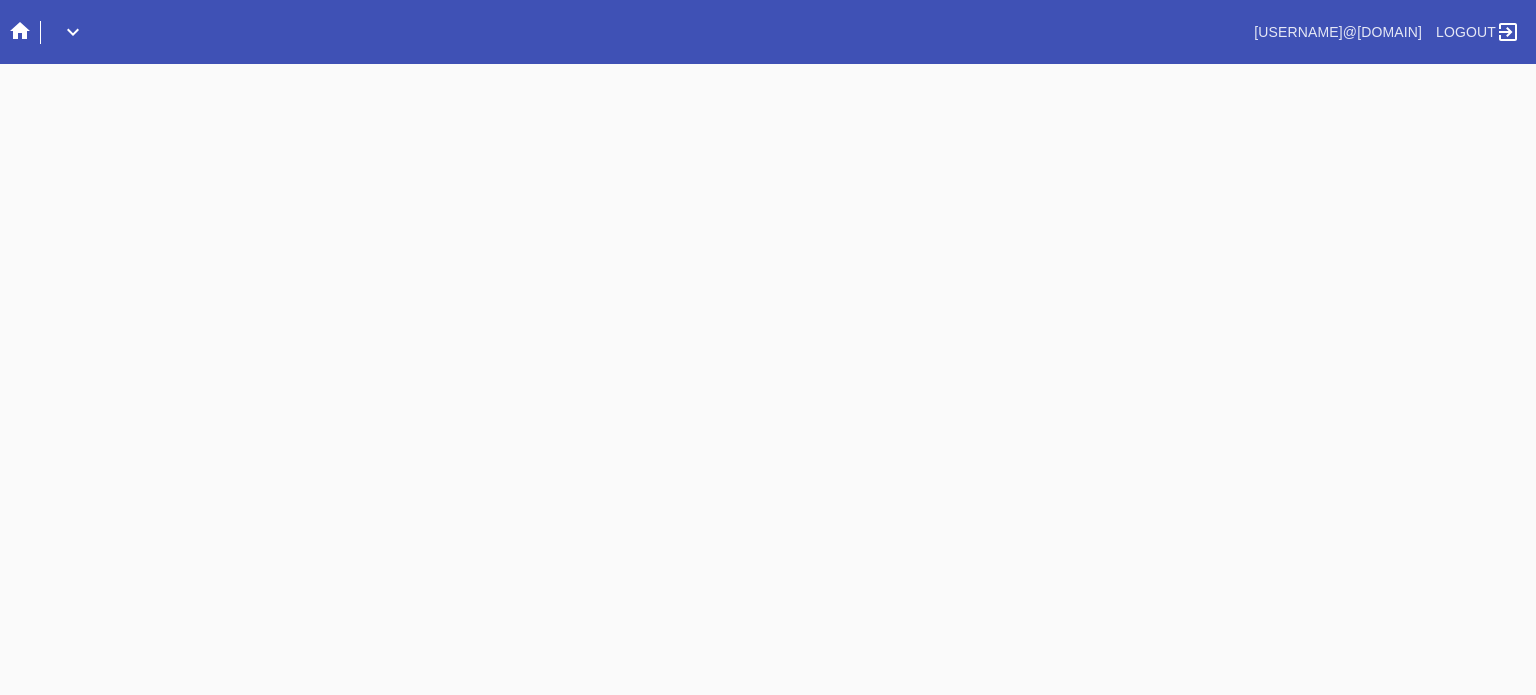 scroll, scrollTop: 0, scrollLeft: 0, axis: both 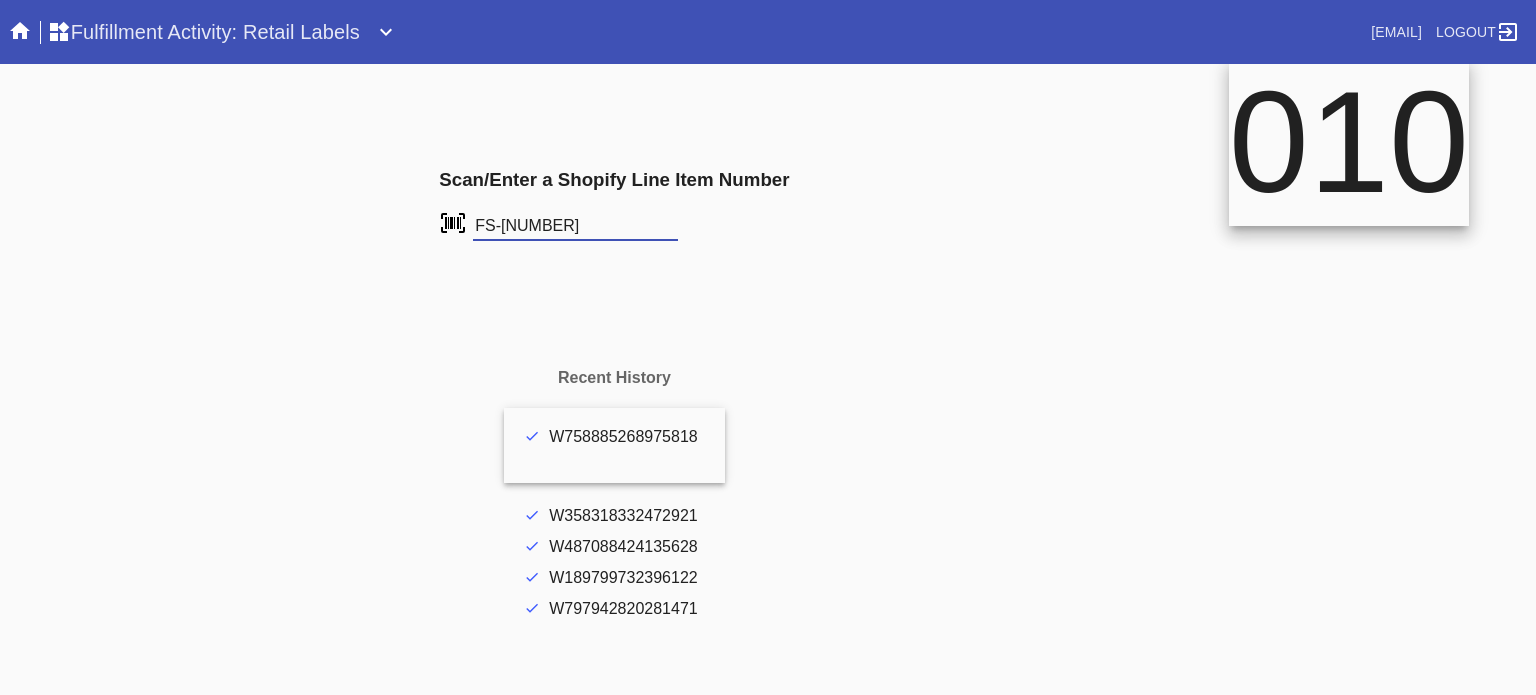 type on "FS-632092341" 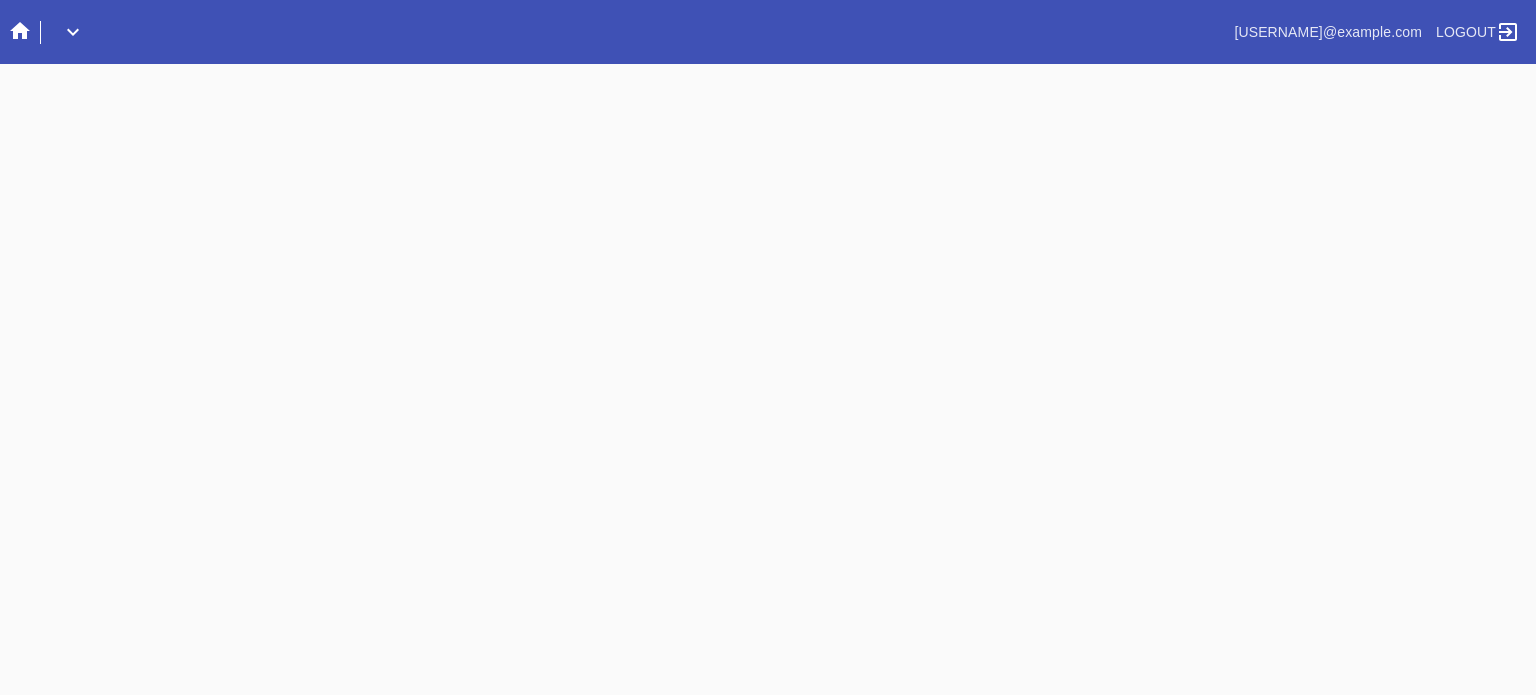 scroll, scrollTop: 0, scrollLeft: 0, axis: both 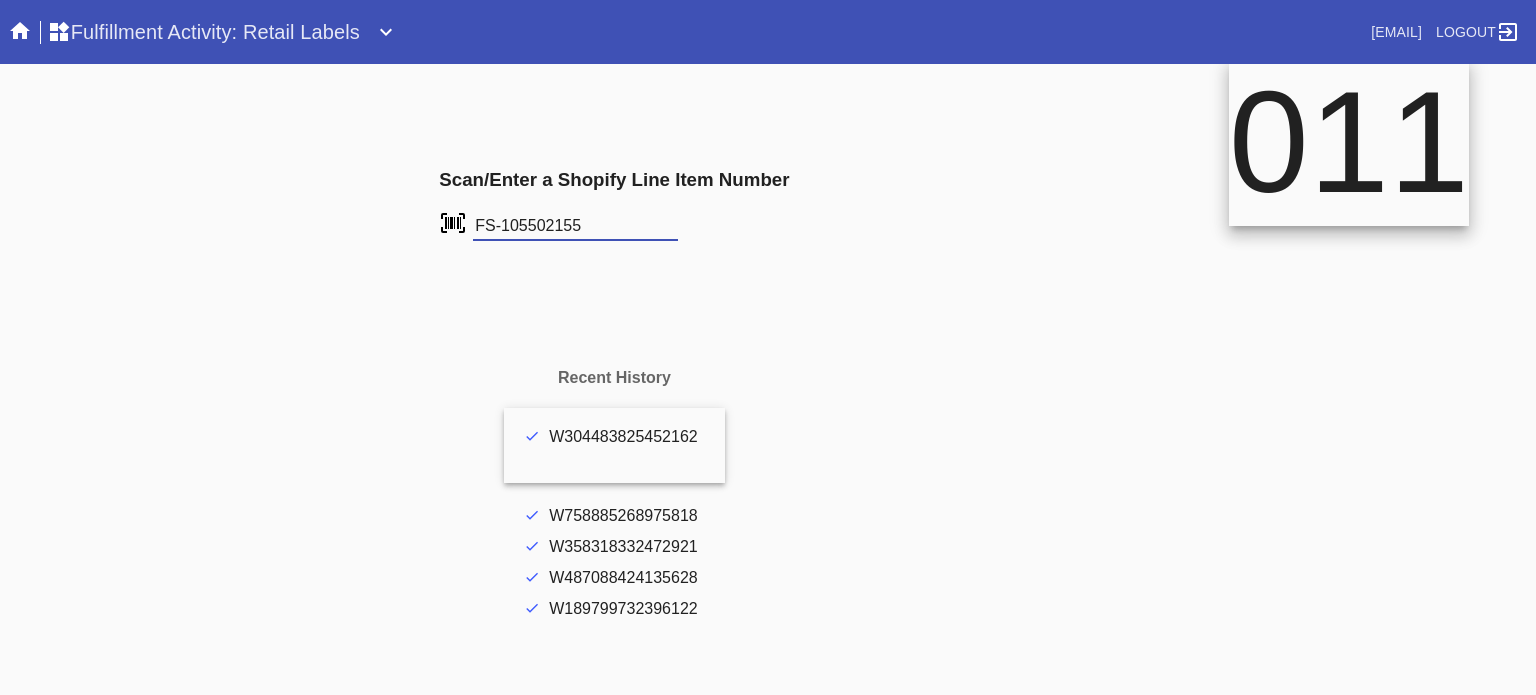 type on "FS-105502155" 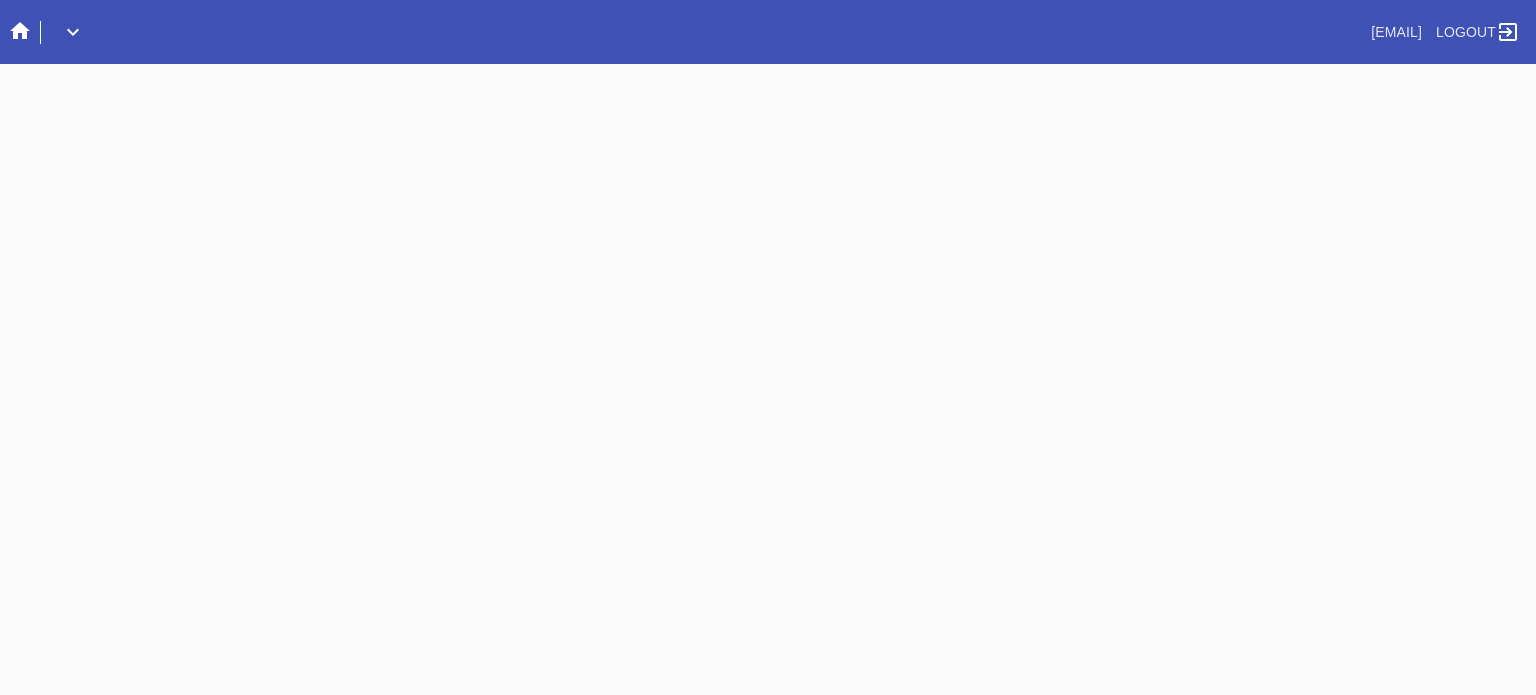 scroll, scrollTop: 0, scrollLeft: 0, axis: both 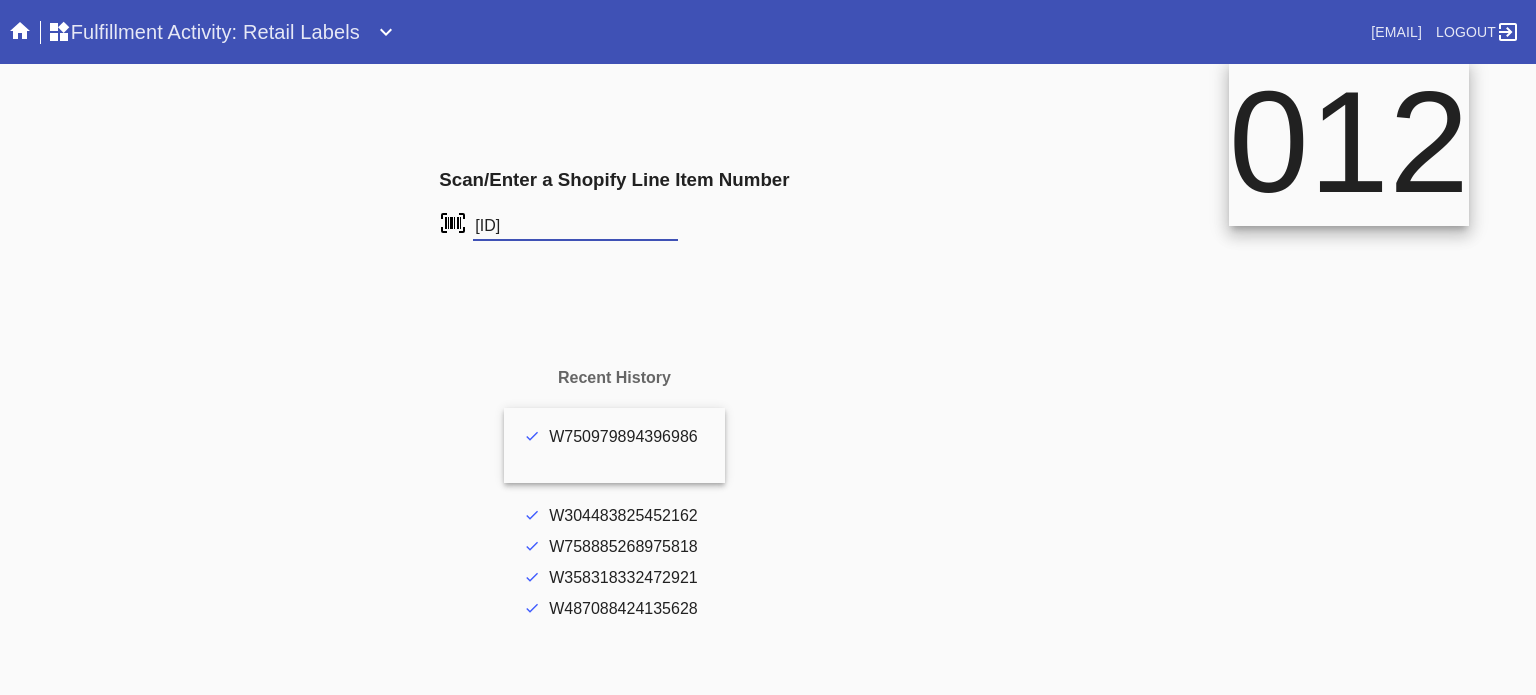 type on "[ID]" 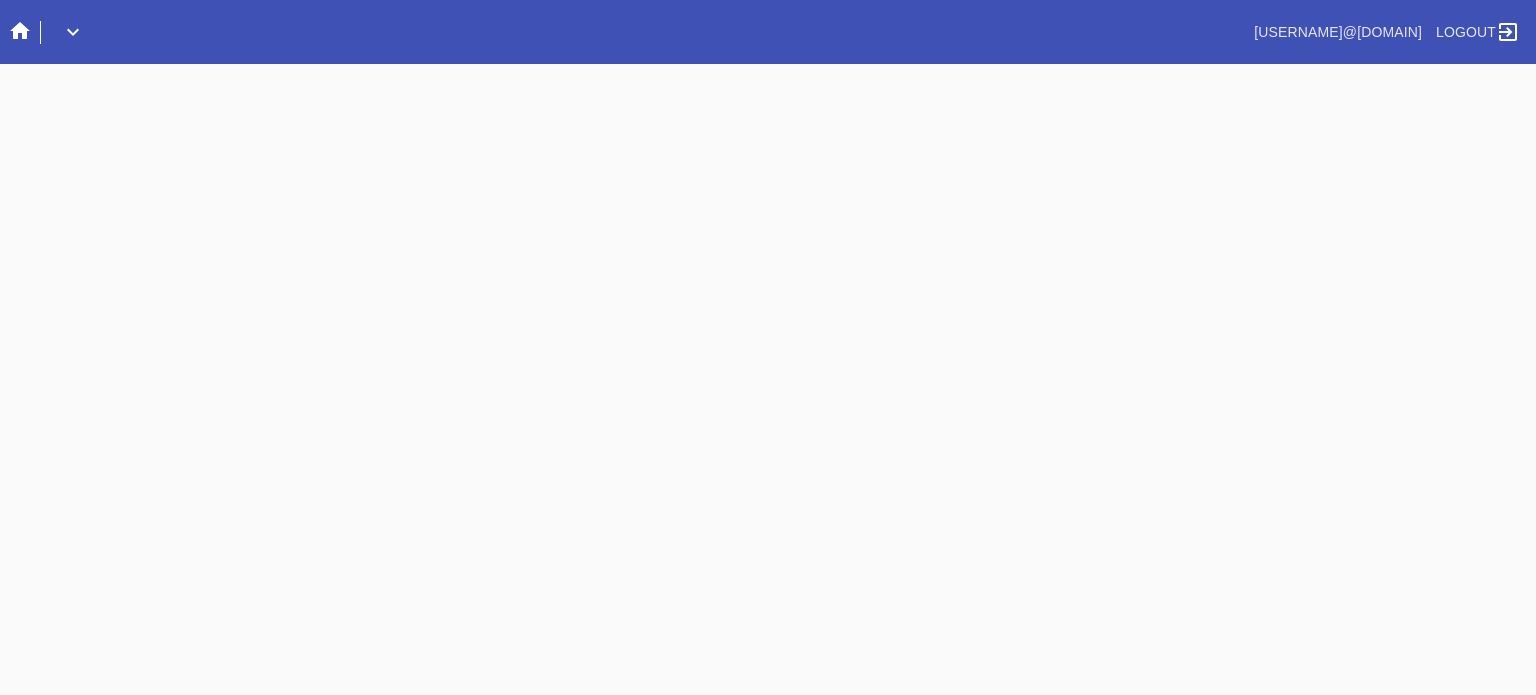 scroll, scrollTop: 0, scrollLeft: 0, axis: both 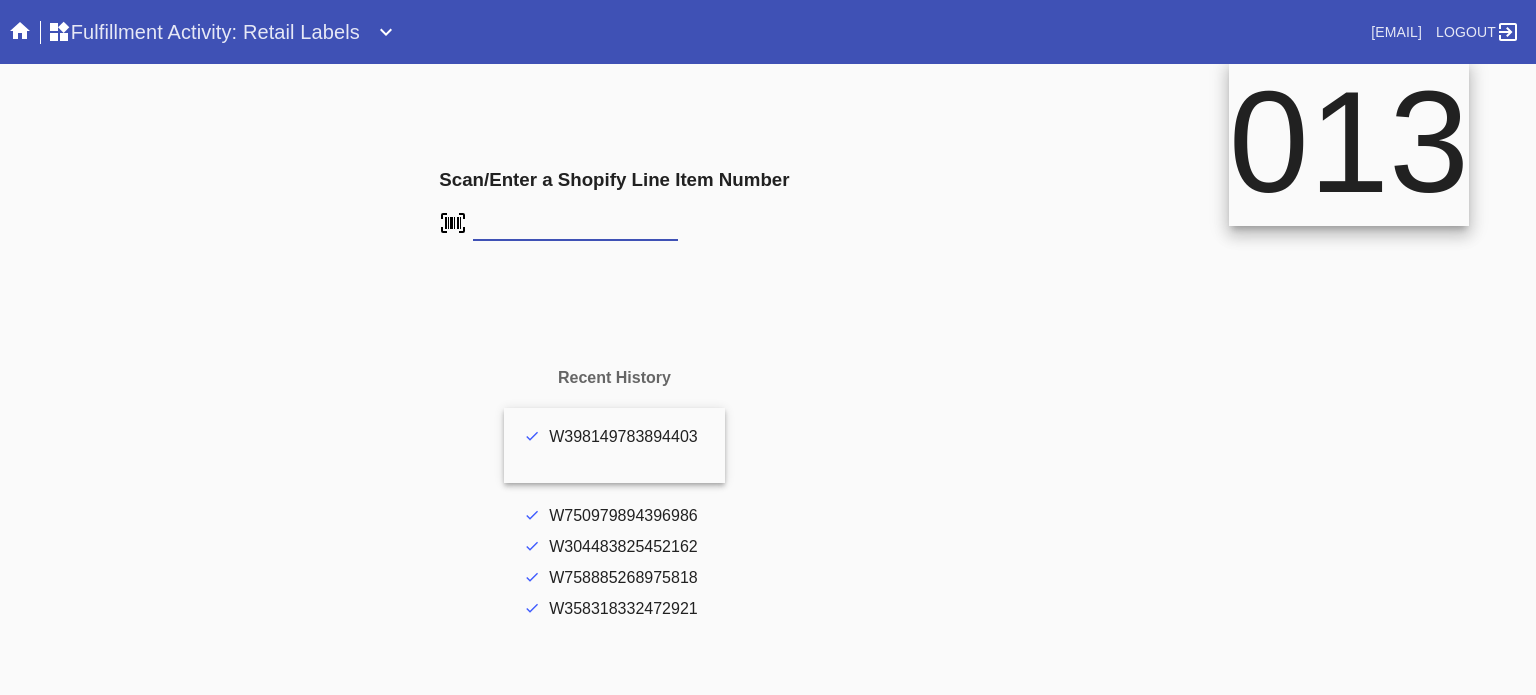 drag, startPoint x: 0, startPoint y: 0, endPoint x: 522, endPoint y: 225, distance: 568.42676 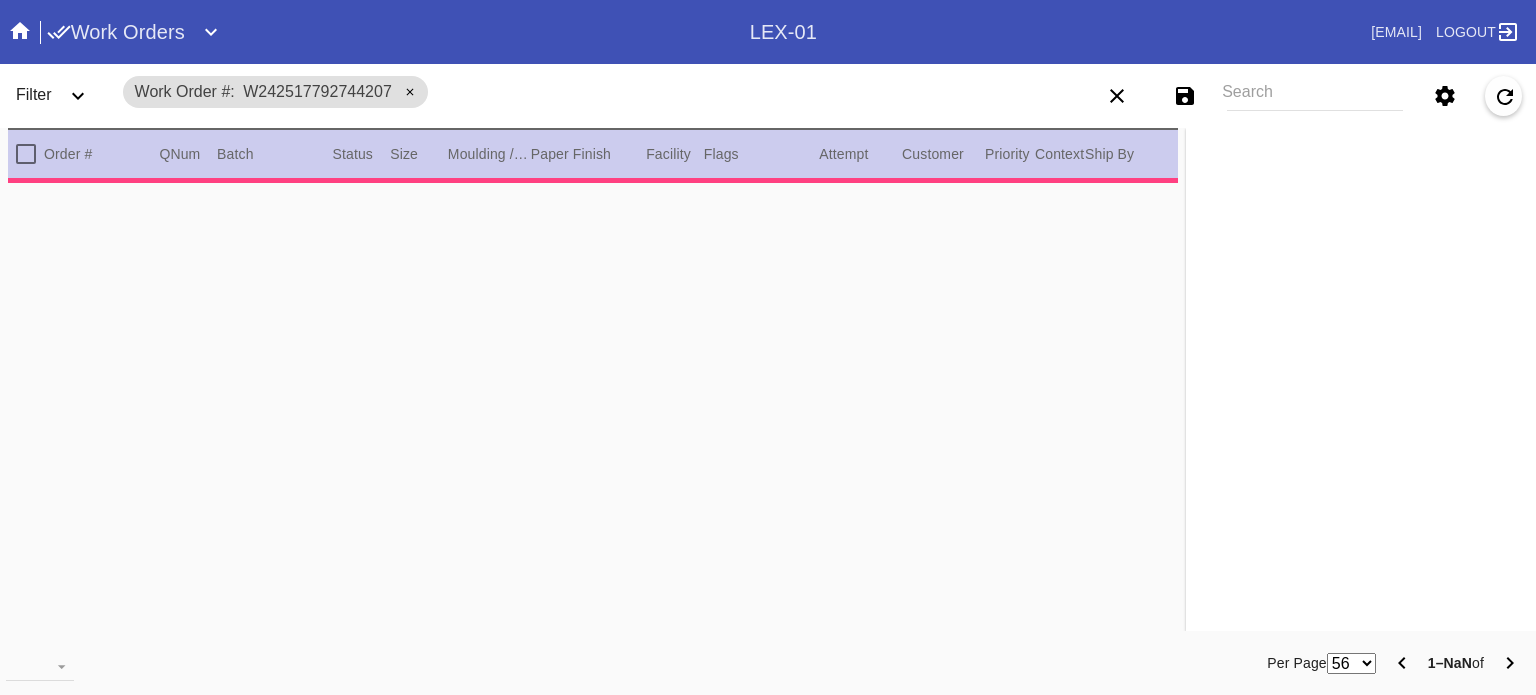 scroll, scrollTop: 0, scrollLeft: 0, axis: both 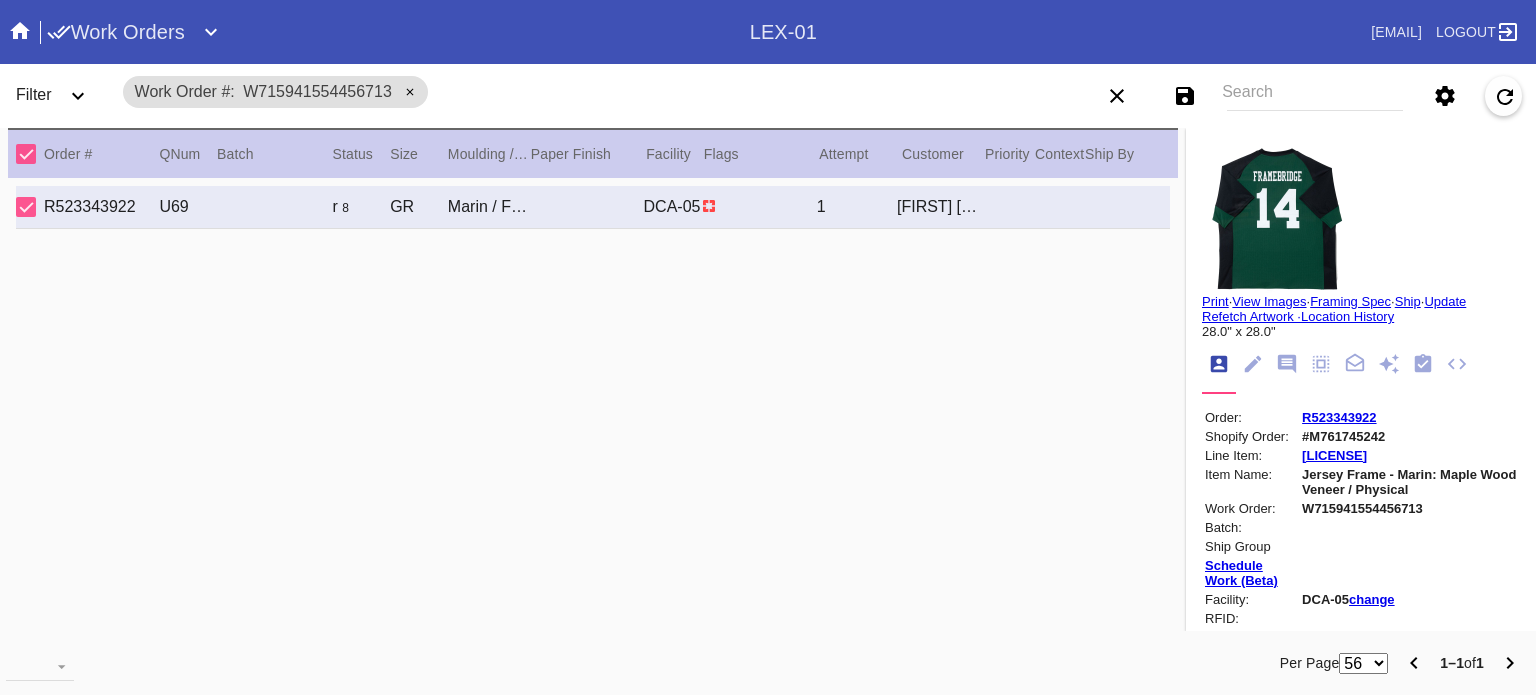 click on "Framing Spec" at bounding box center (1350, 301) 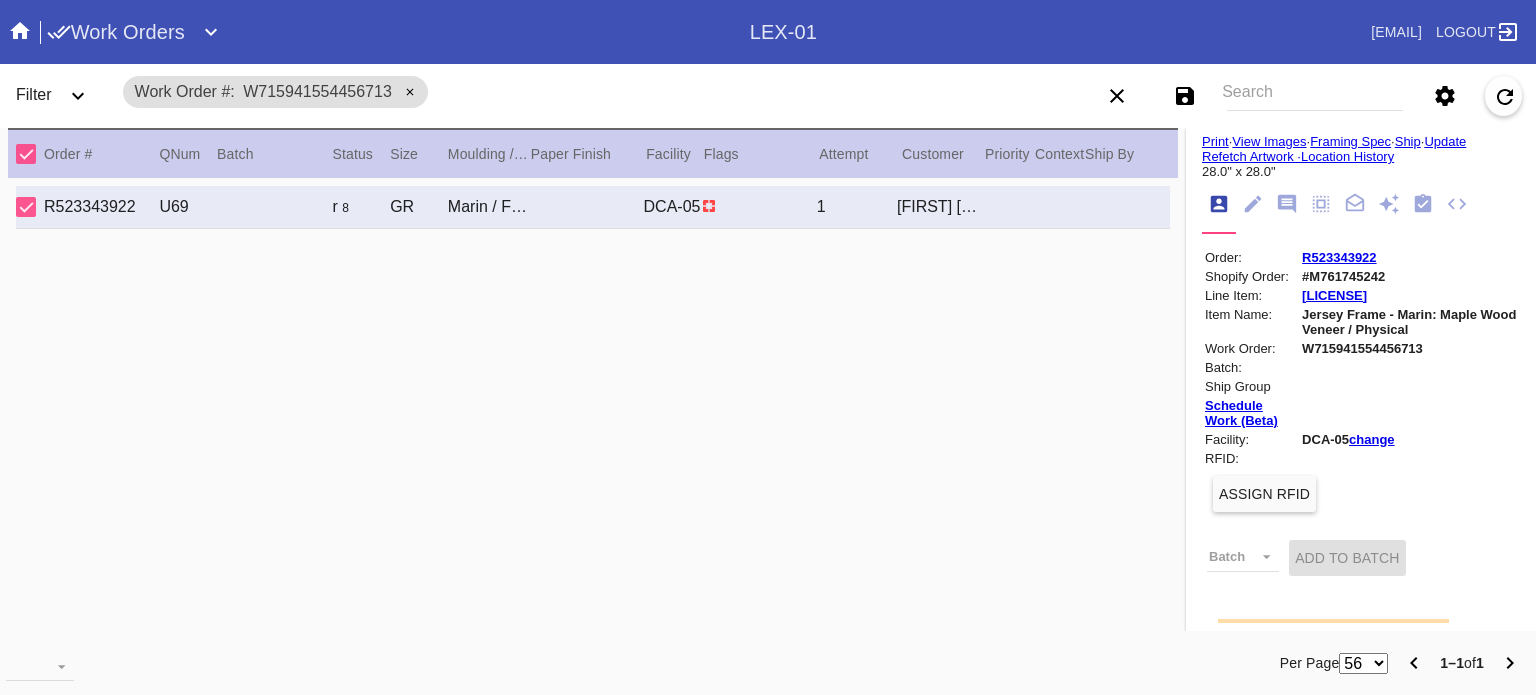 scroll, scrollTop: 0, scrollLeft: 0, axis: both 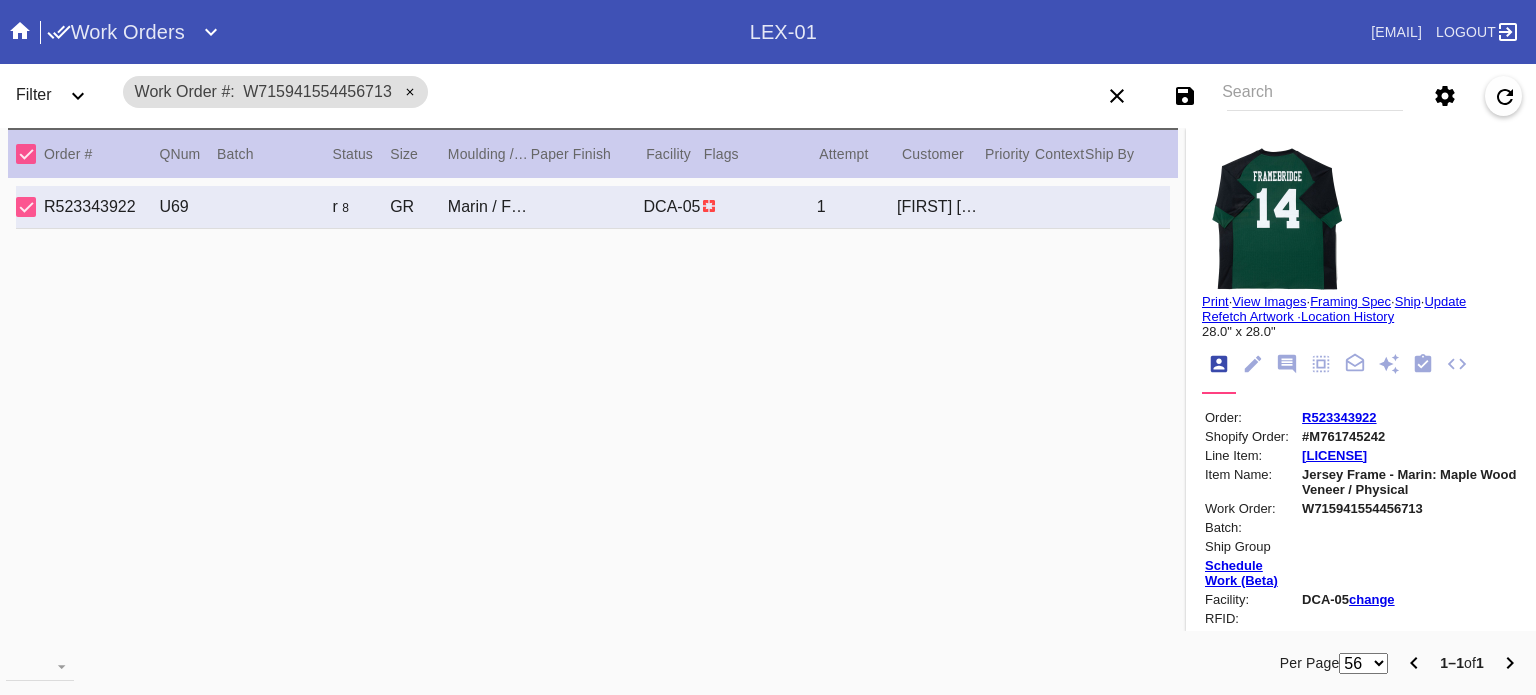 click on "Save filters to NEW SAVED FILTER All Active Holiday All Retail Stores (Gift & Go + Bopis) Approved ReadyMade-LEX-03 Approved Standard LEX-03 Cage Inventory - Customer Approved Cage Inventory - Pull for Production Canvas Due Canvas frames, fine art Canvas frames, Retail Canvas Orders In-Process CF Returns Current HPO Orders Customer Approved DAR-LEX03 ELP. DAR Printroom Dekko Available to Print Dekko Eligible DEKKO today's shipments End to End F4B Open Orders Holiday DC STS Holiday Physical Orders Remaining (Lex-01) Hot Spot: Finished Goods HOT SPOT: Finished Goods STS Hot Spot: Receiving Hot Spot: Recon Hot Spot: Shipping LEX-01 AL1 and AL2 6/2/25 LEX-01 AL5 6/2/25 LEX-01 Canvas 6/2/25 LEX01 FACTORY SCAN- WIP LEX-03 Approved LEX-03 Clear Float LEX-03-Drymount LEX-03-EXPEDITED LEX-03-Expedited (Floats) LEX-03 Floats (raised) LEX-03 Floats (Surface) LEX-03-Ornament LEX-03 Oversized LEX-03-Readymade Mezzo LEX-03-Readymade-Piccolo LEX-03-ReadyMade Regalo LEX-03 - ReadyMade- Shipped LEX-03 Shaped Tabletops VA OS" at bounding box center [1305, 96] 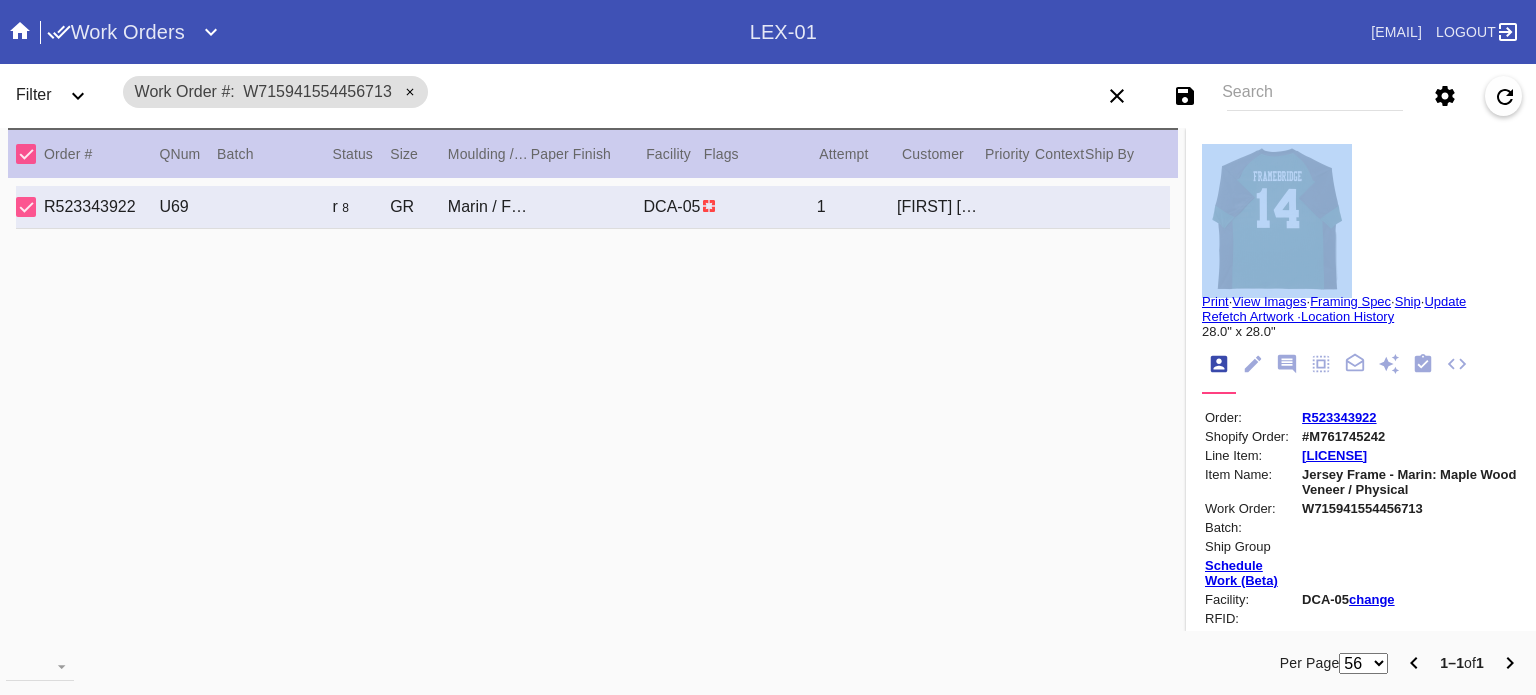 drag, startPoint x: 1287, startPoint y: 122, endPoint x: 1103, endPoint y: 213, distance: 205.273 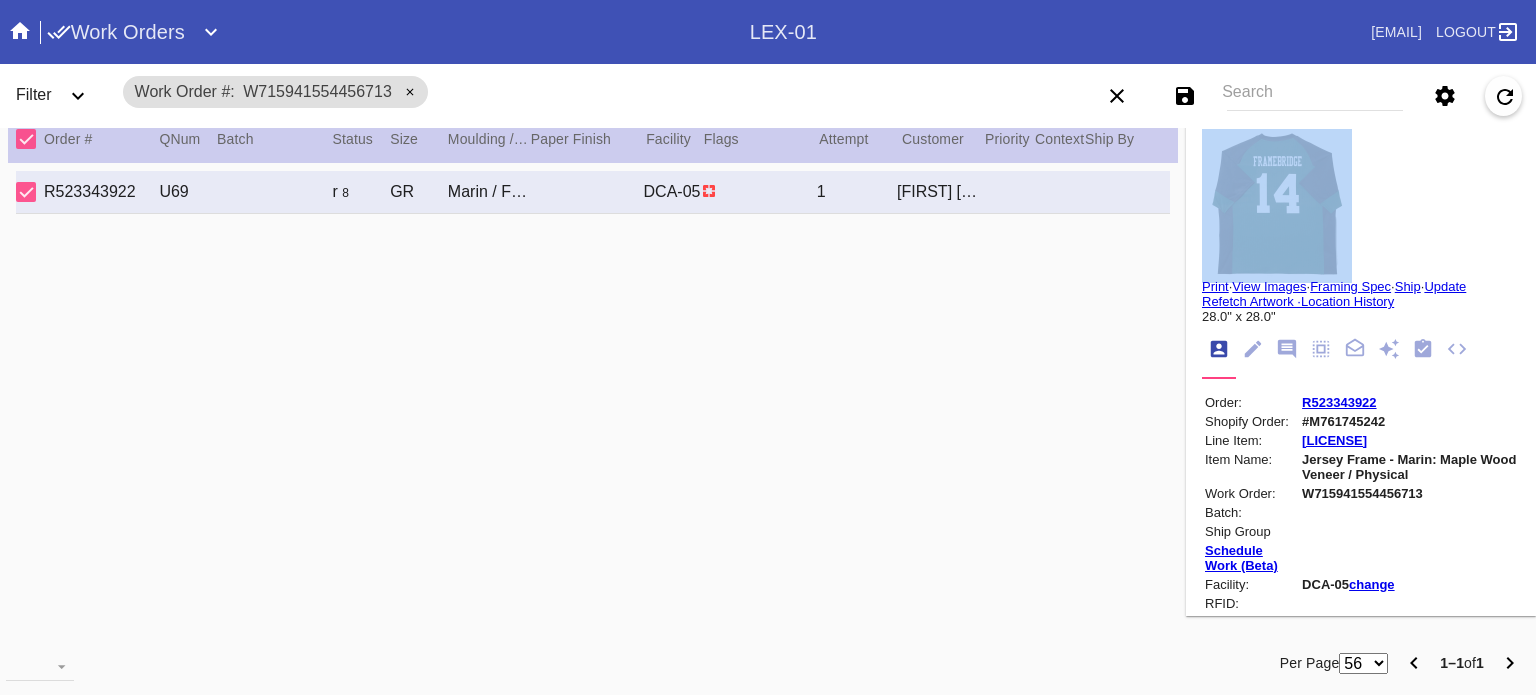 scroll, scrollTop: 0, scrollLeft: 0, axis: both 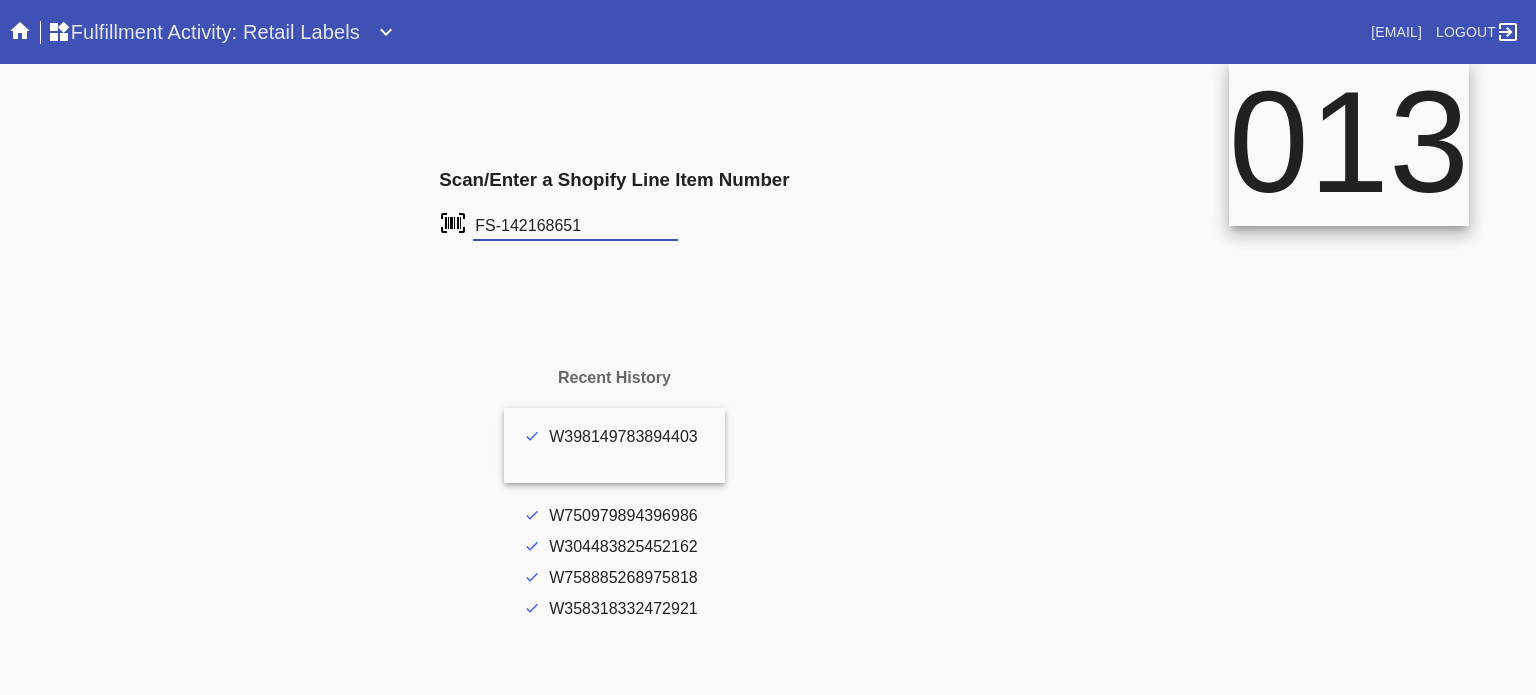 type on "FS-142168651" 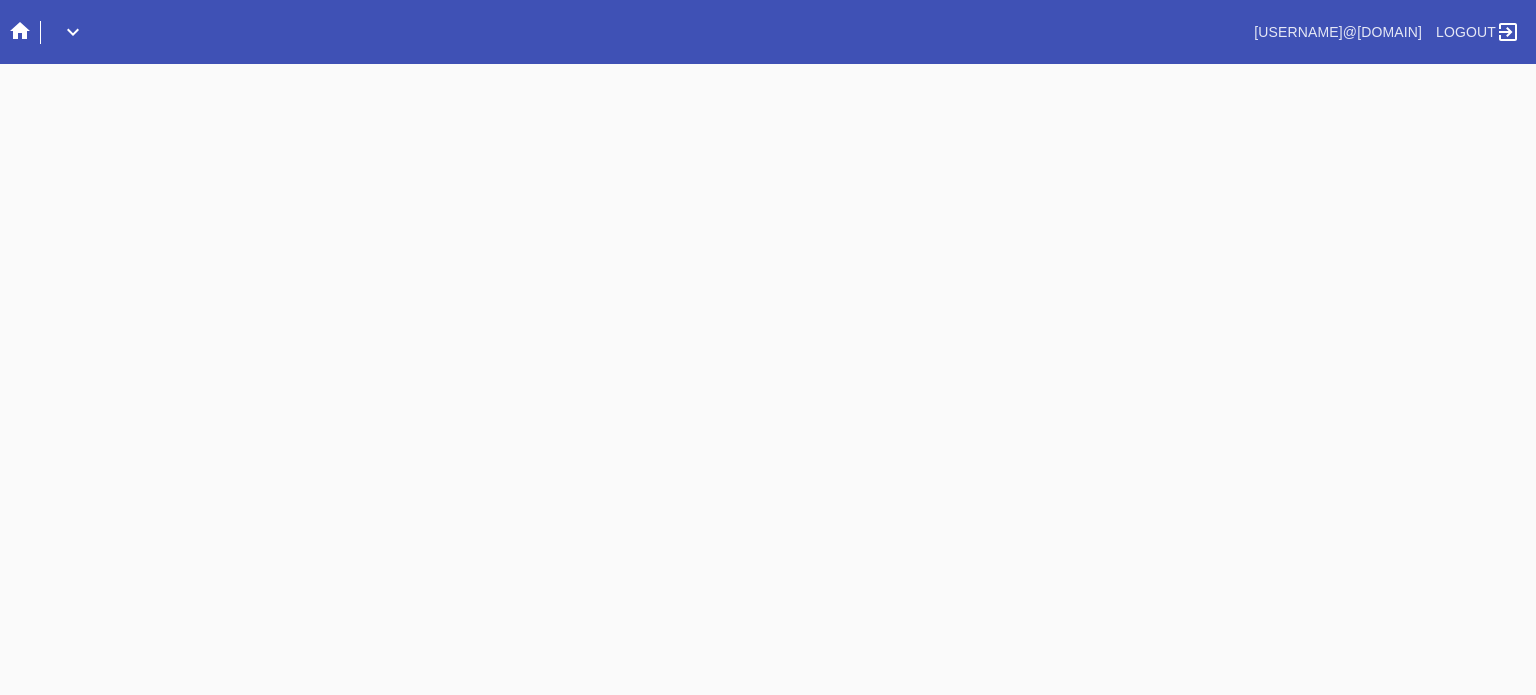 scroll, scrollTop: 0, scrollLeft: 0, axis: both 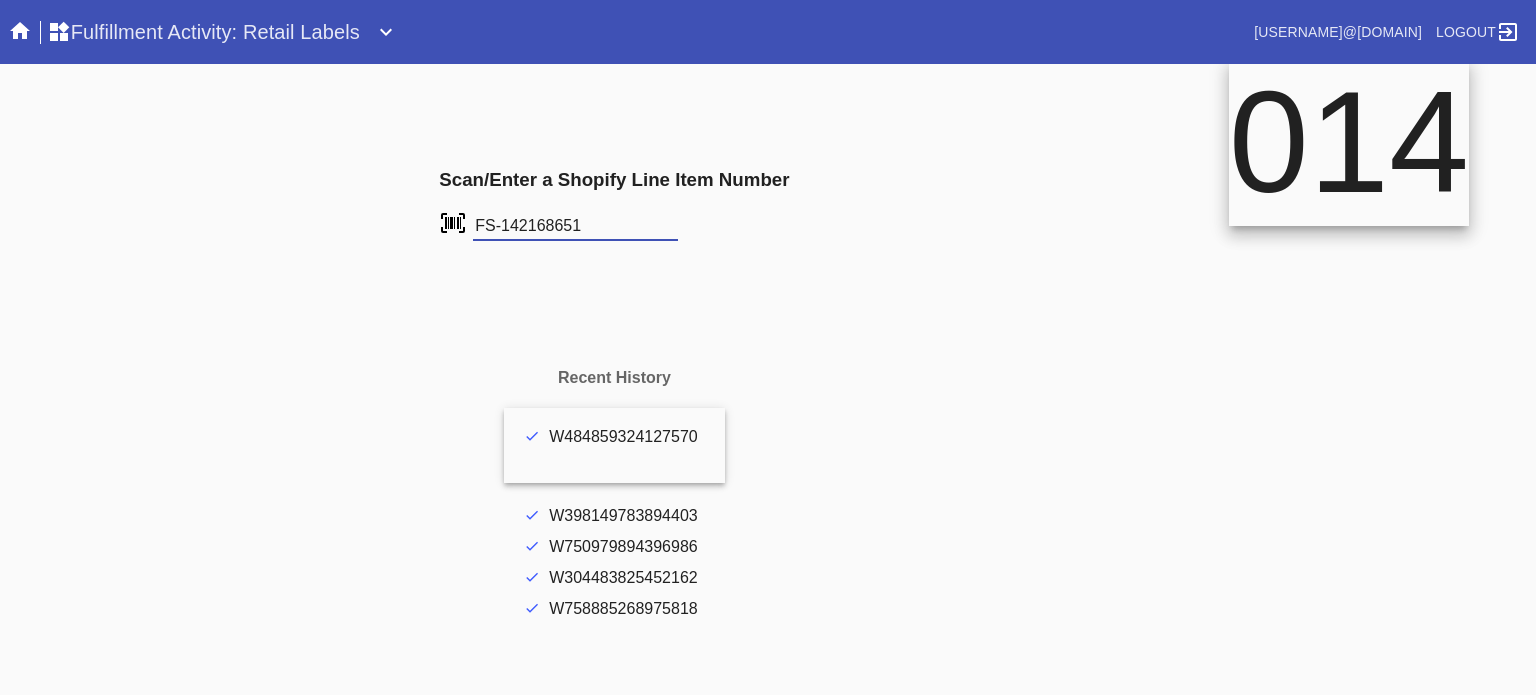 type on "FS-142168651" 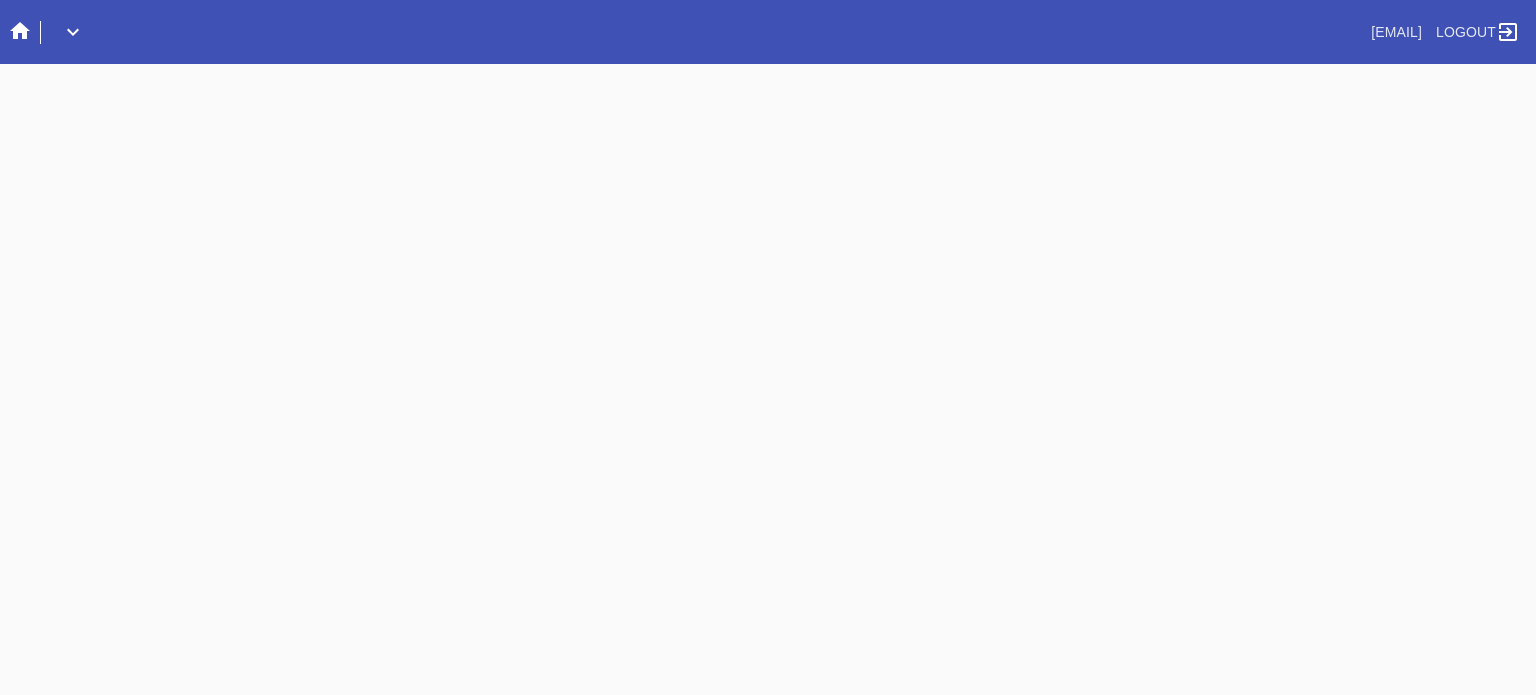 scroll, scrollTop: 0, scrollLeft: 0, axis: both 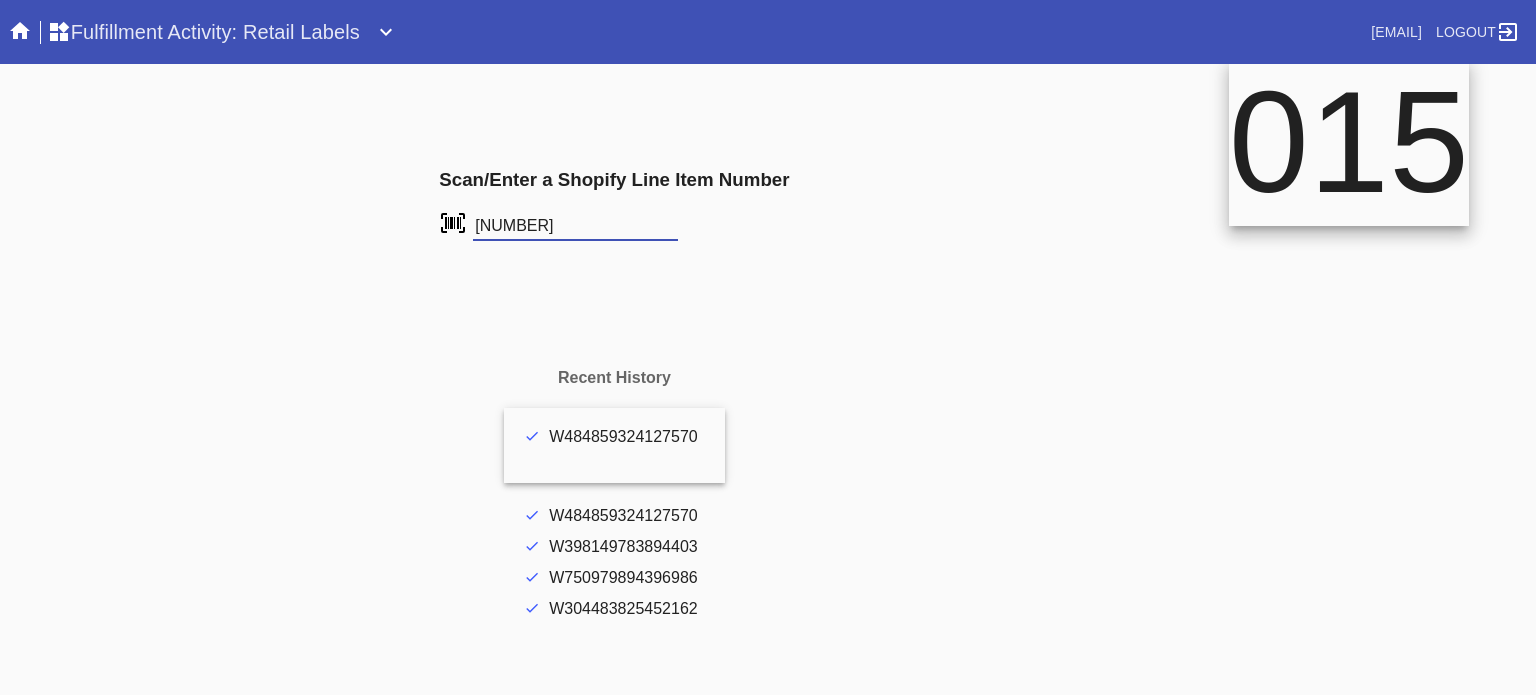 type on "FS-519369326" 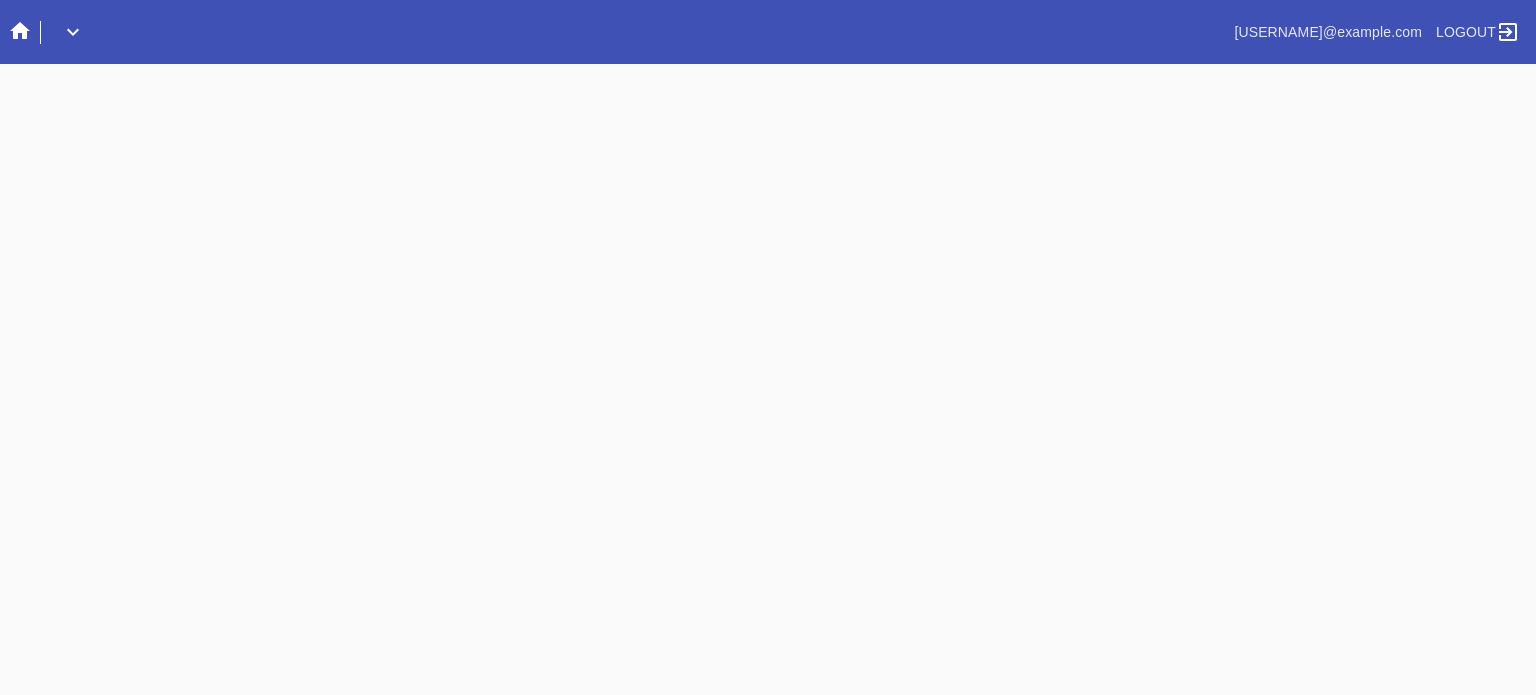 scroll, scrollTop: 0, scrollLeft: 0, axis: both 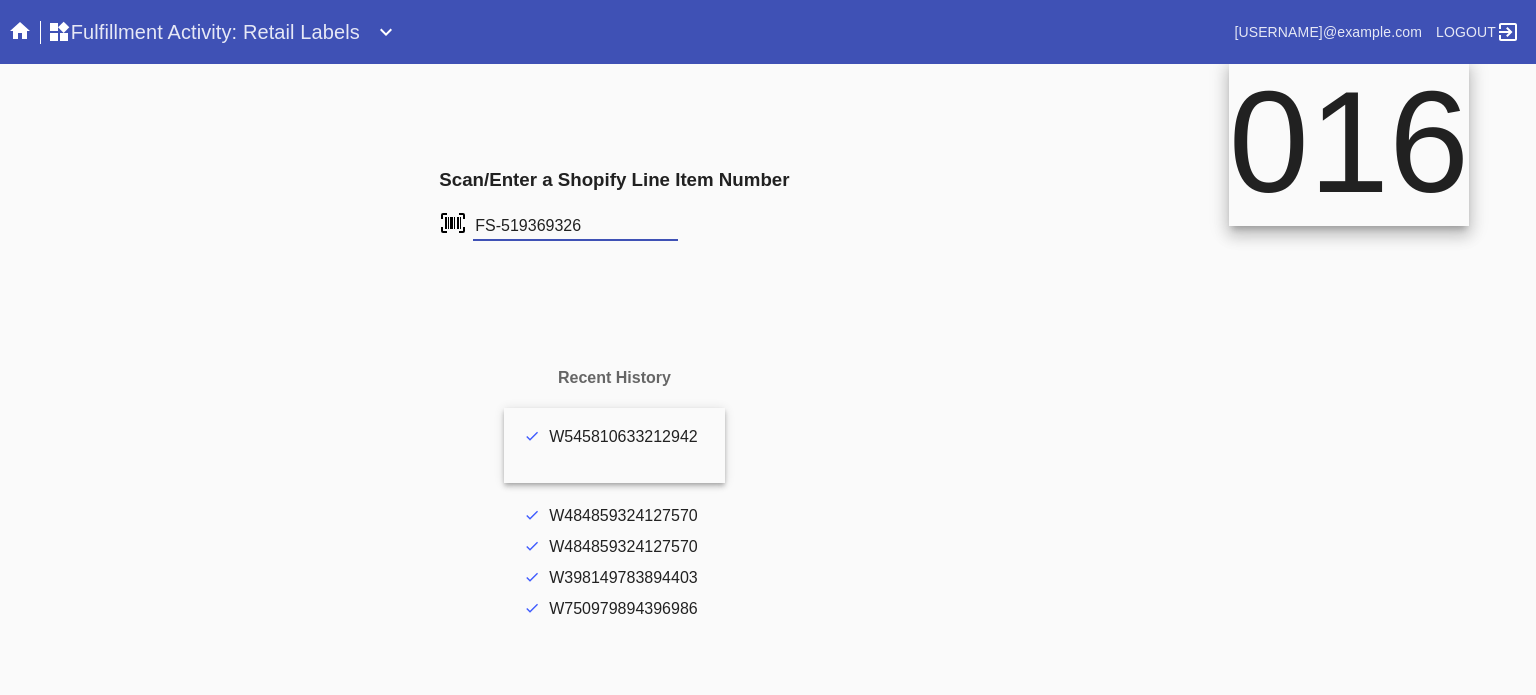 type on "FS-519369326" 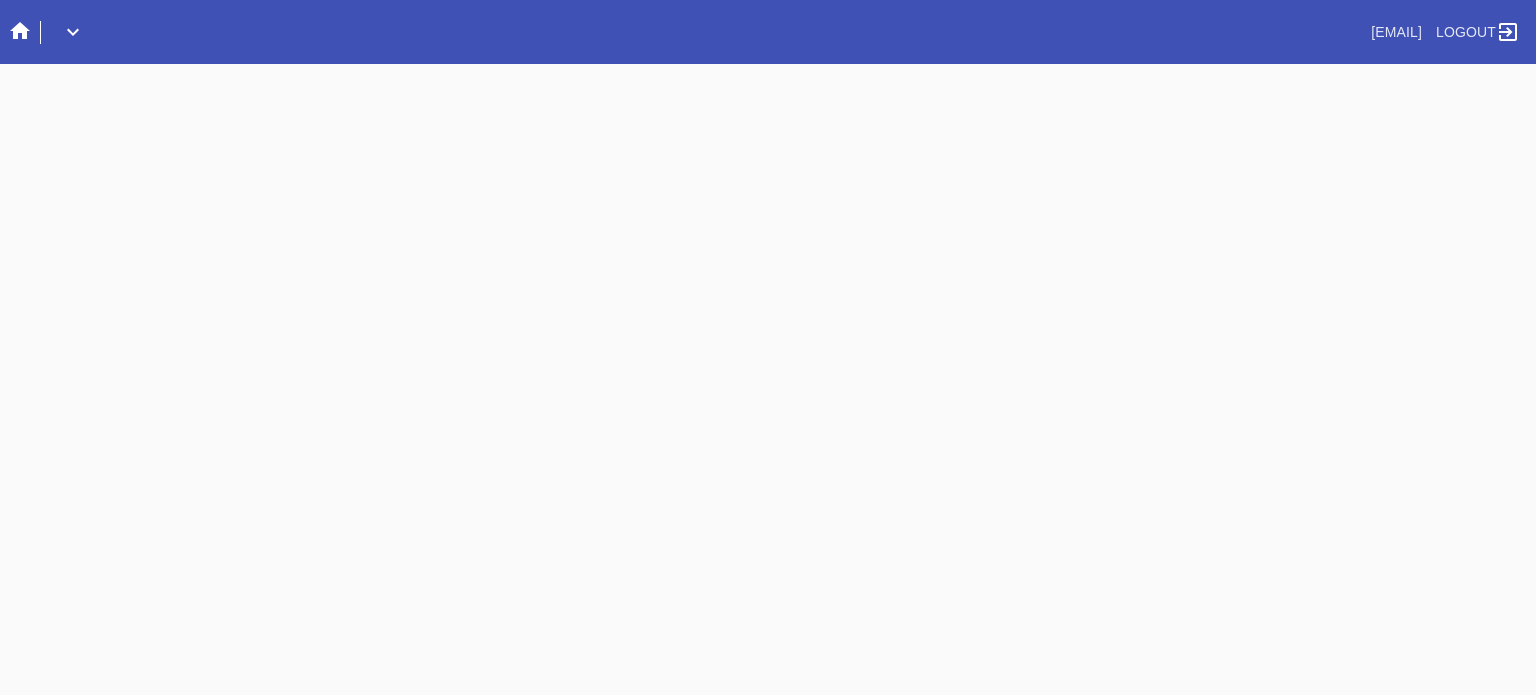 scroll, scrollTop: 0, scrollLeft: 0, axis: both 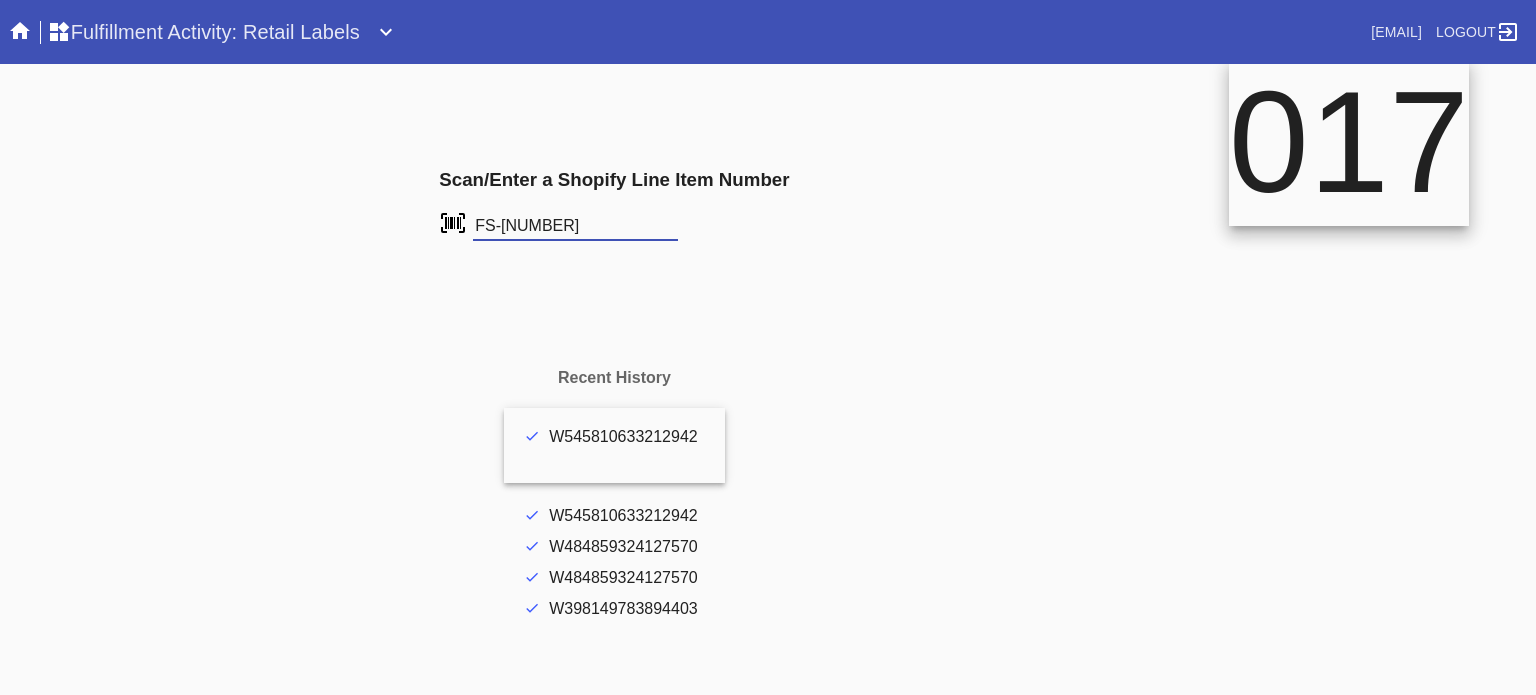 type on "FS-[NUMBER]" 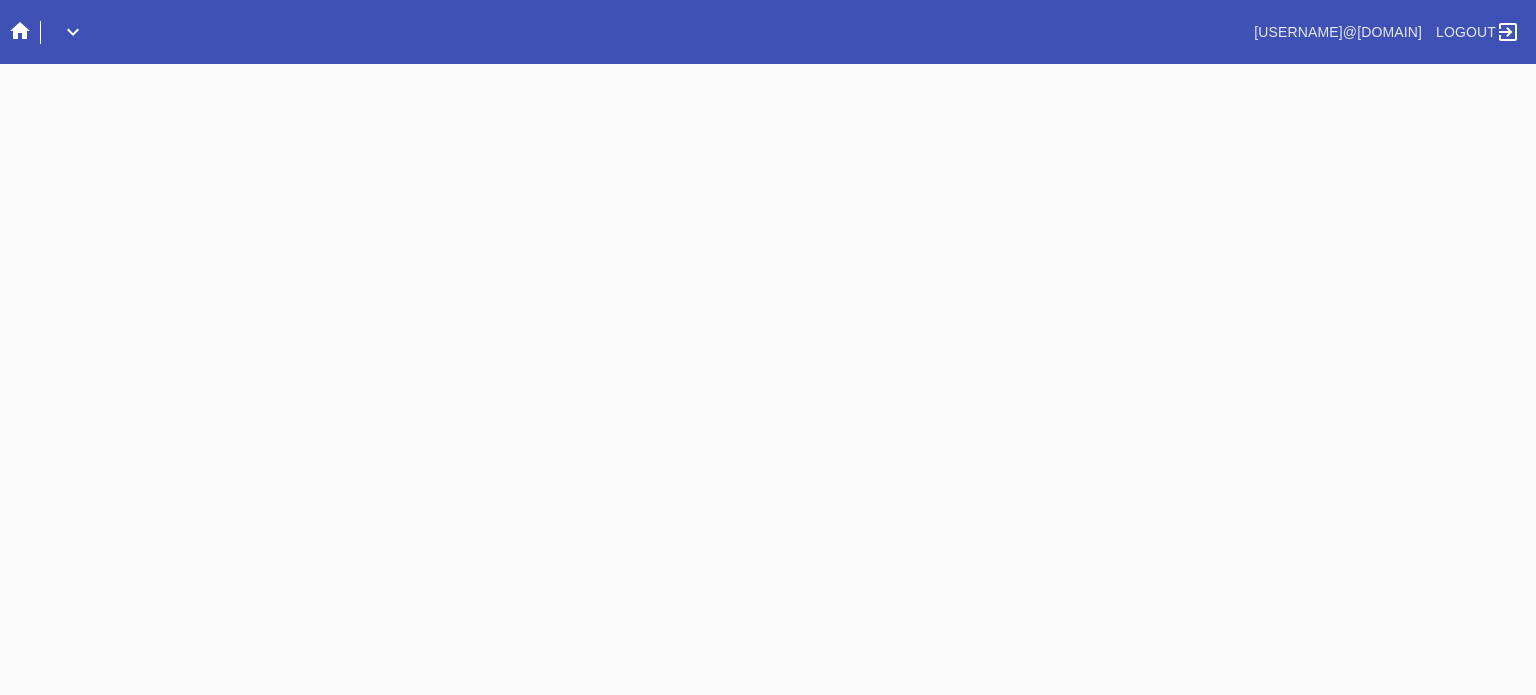 scroll, scrollTop: 0, scrollLeft: 0, axis: both 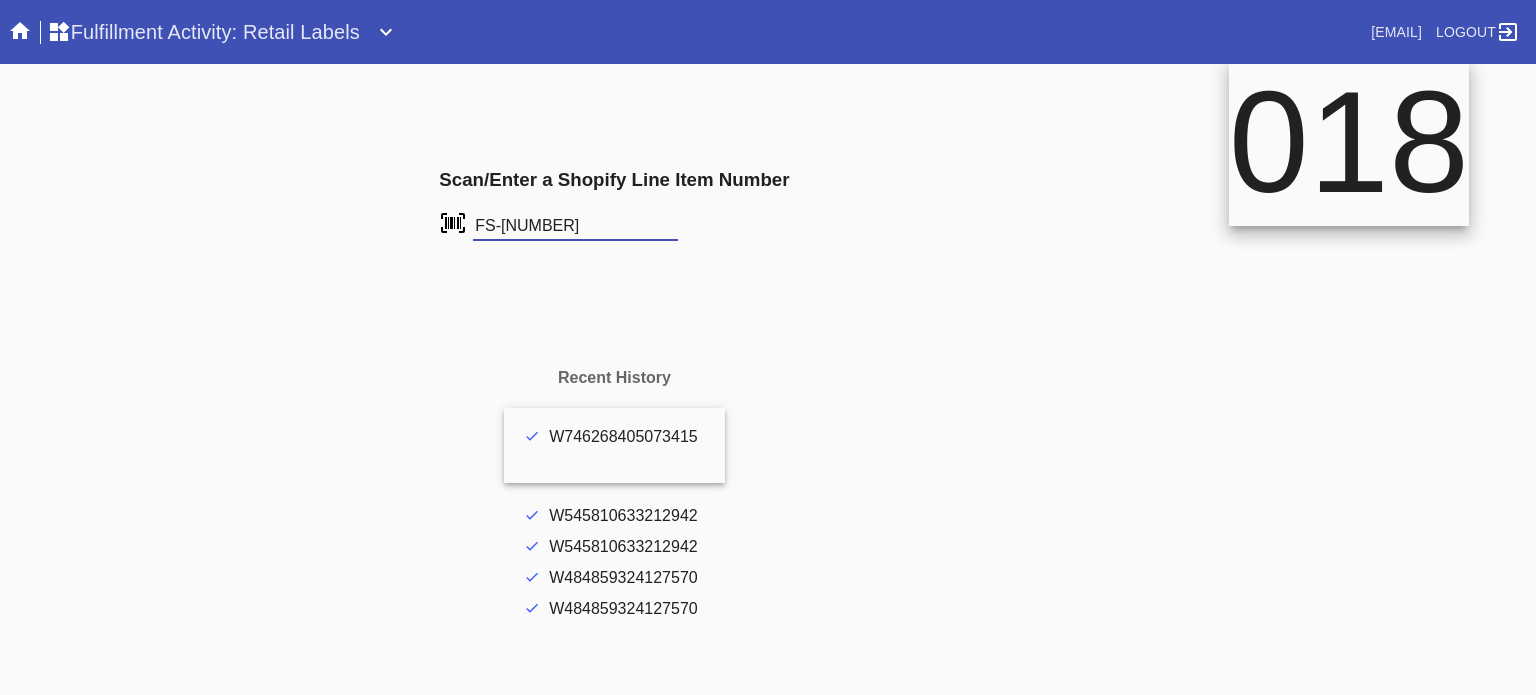 type on "FS-[NUMBER]" 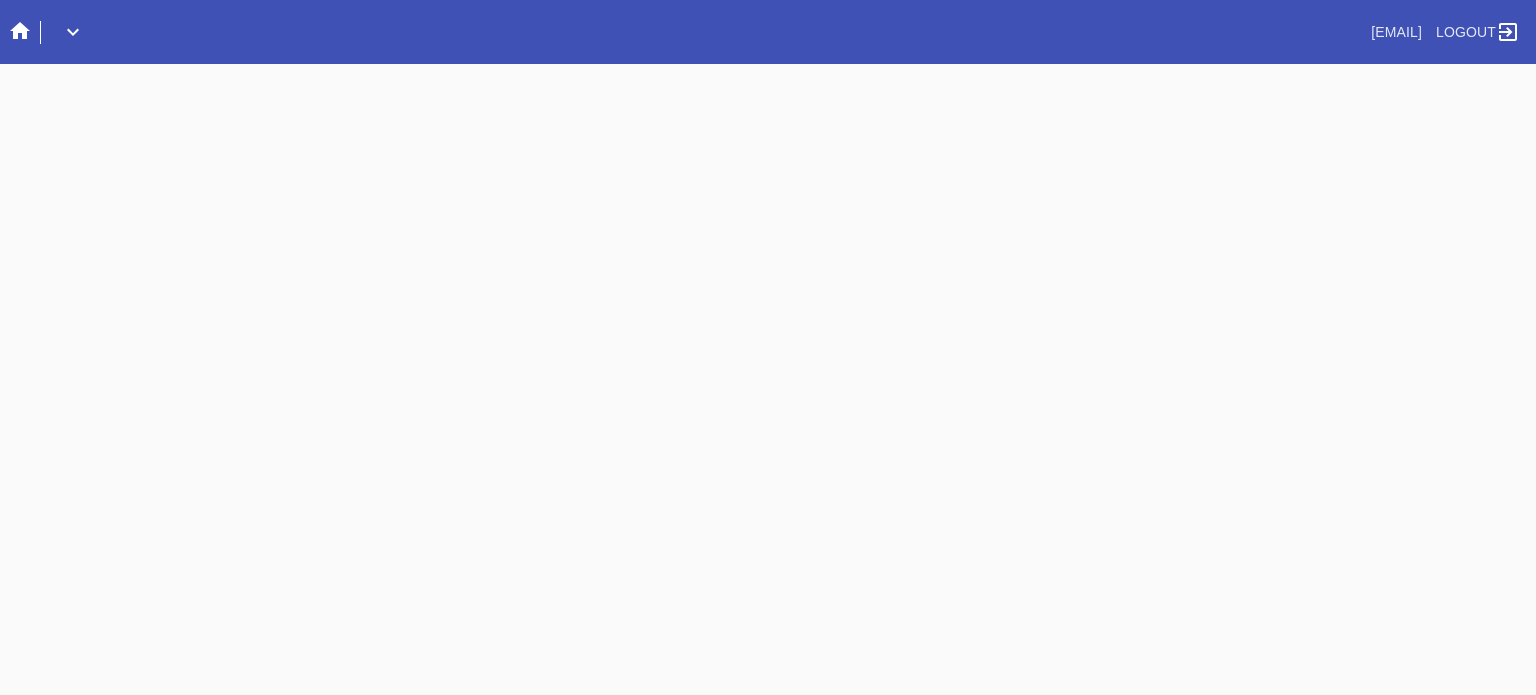scroll, scrollTop: 0, scrollLeft: 0, axis: both 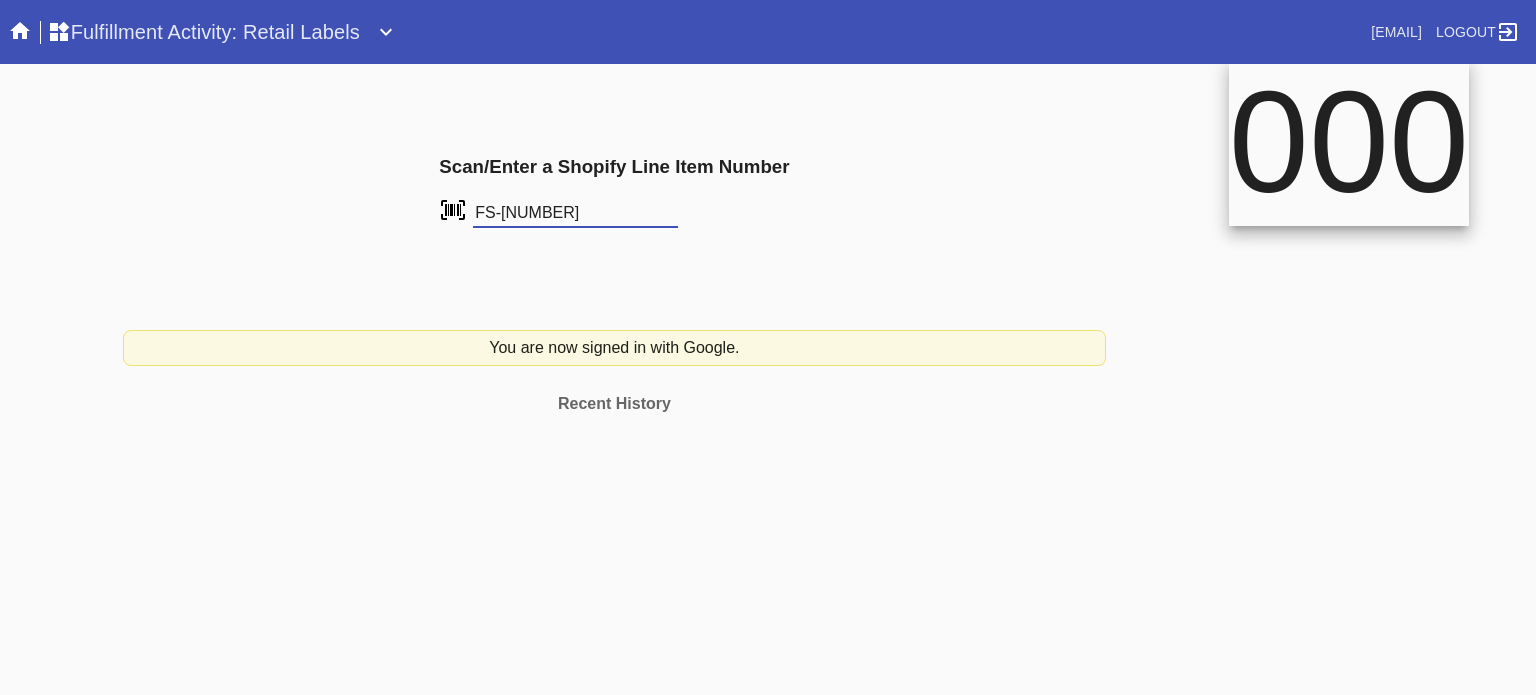 type on "FS-[NUMBER]" 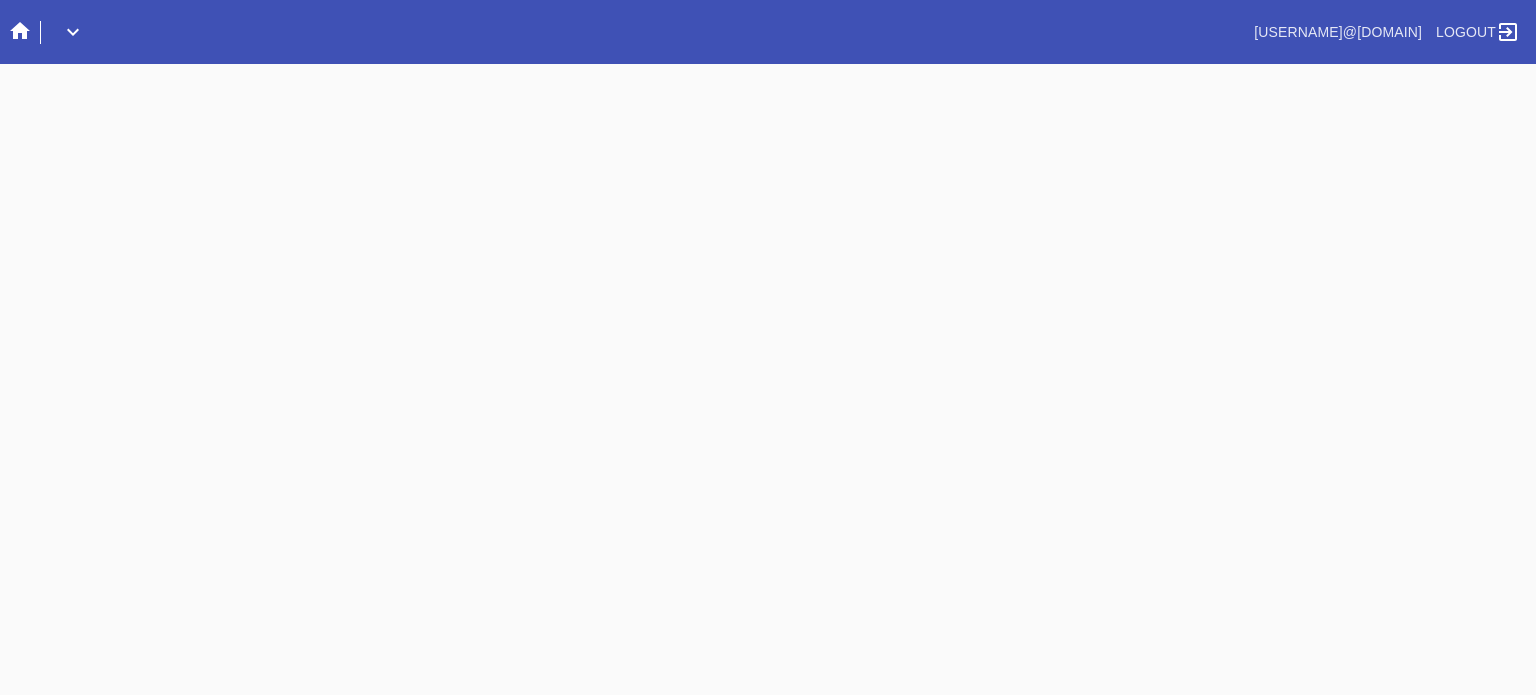 scroll, scrollTop: 0, scrollLeft: 0, axis: both 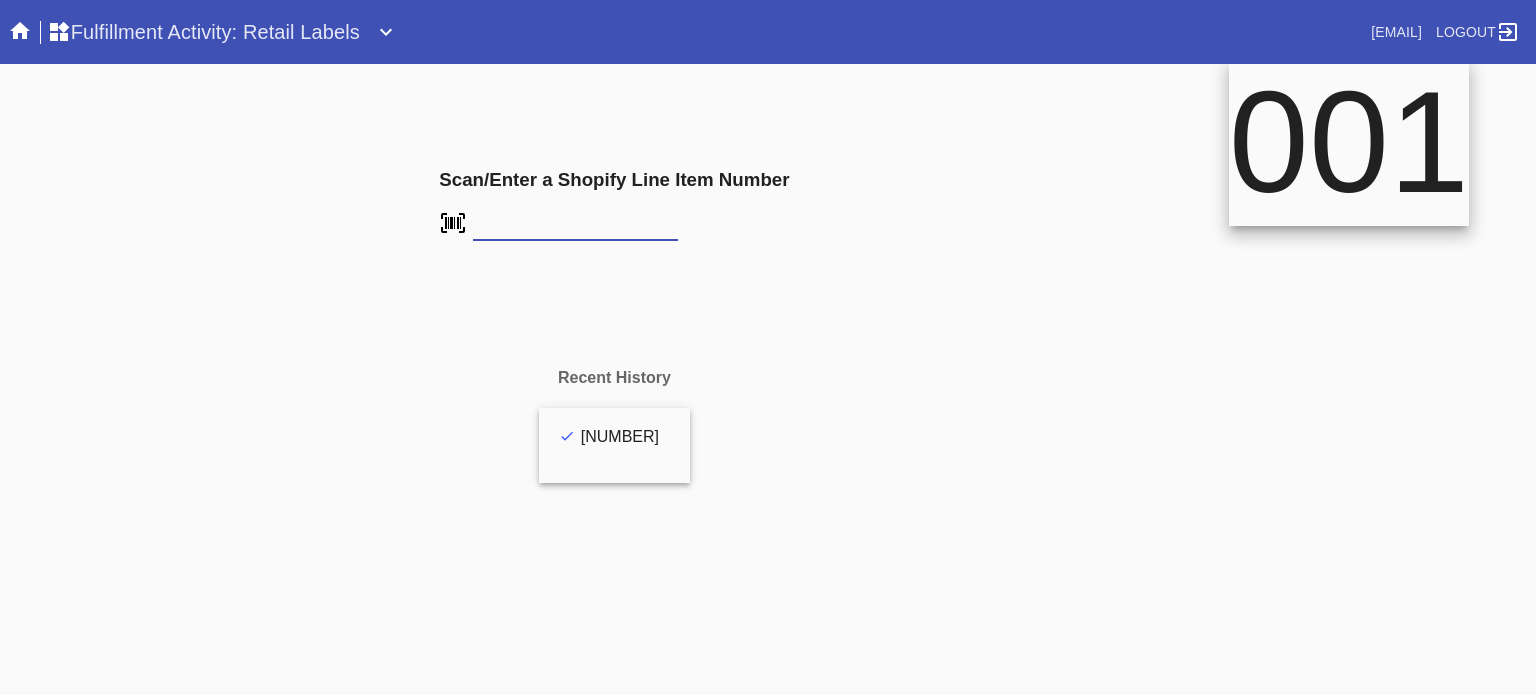 type on "[NUMBER]" 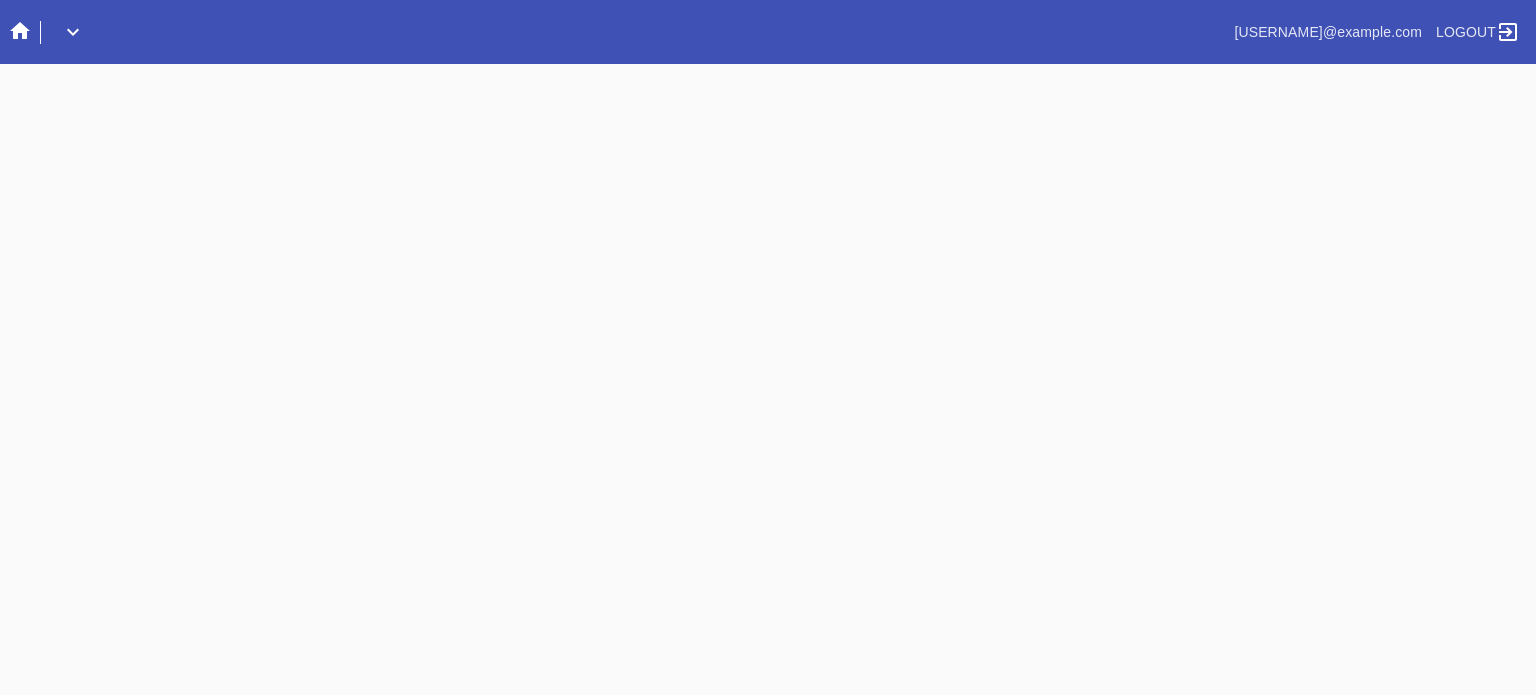 scroll, scrollTop: 0, scrollLeft: 0, axis: both 